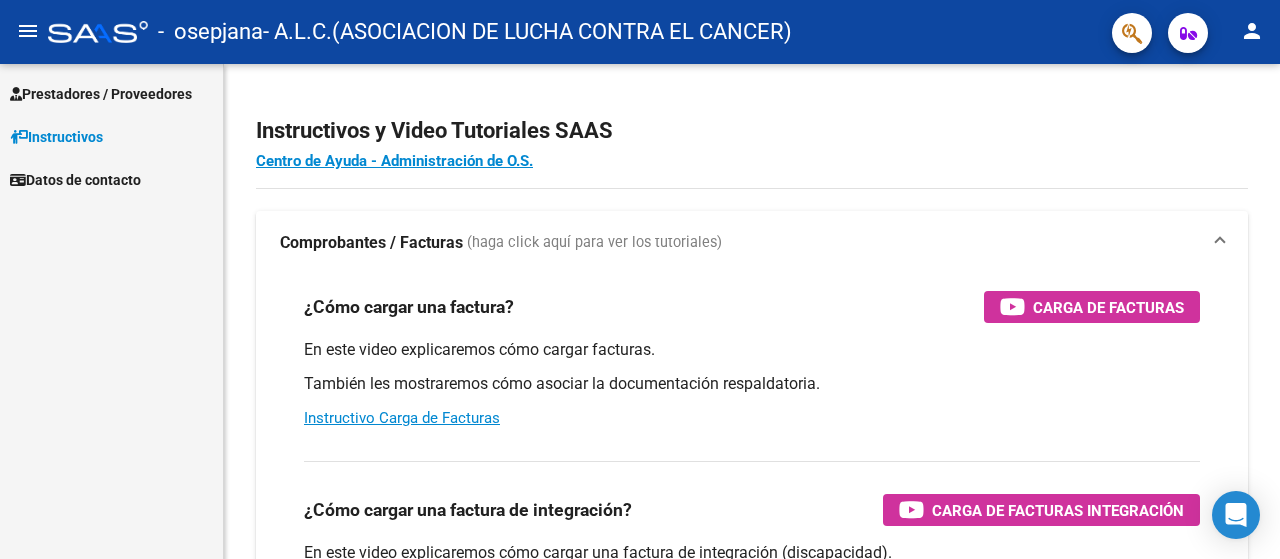scroll, scrollTop: 0, scrollLeft: 0, axis: both 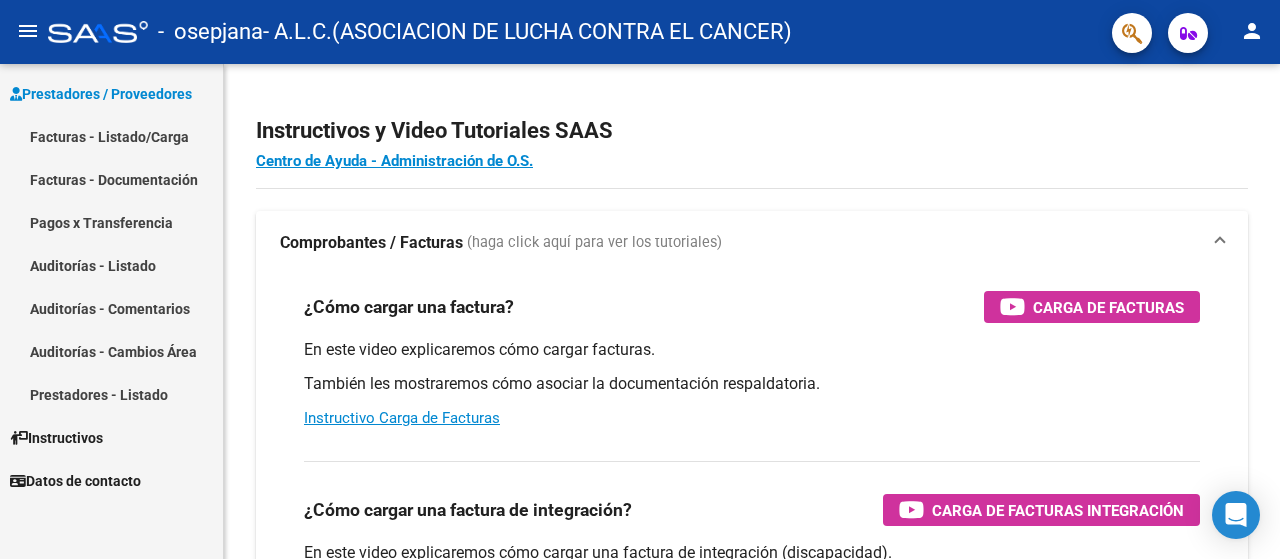 click on "Facturas - Documentación" at bounding box center [111, 179] 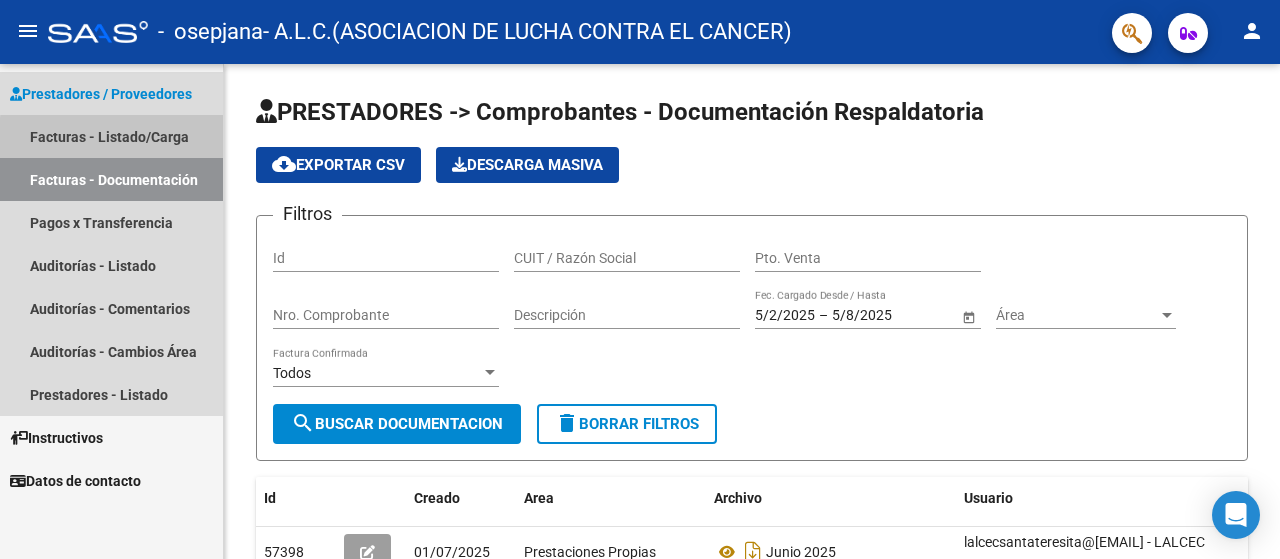 click on "Facturas - Listado/Carga" at bounding box center [111, 136] 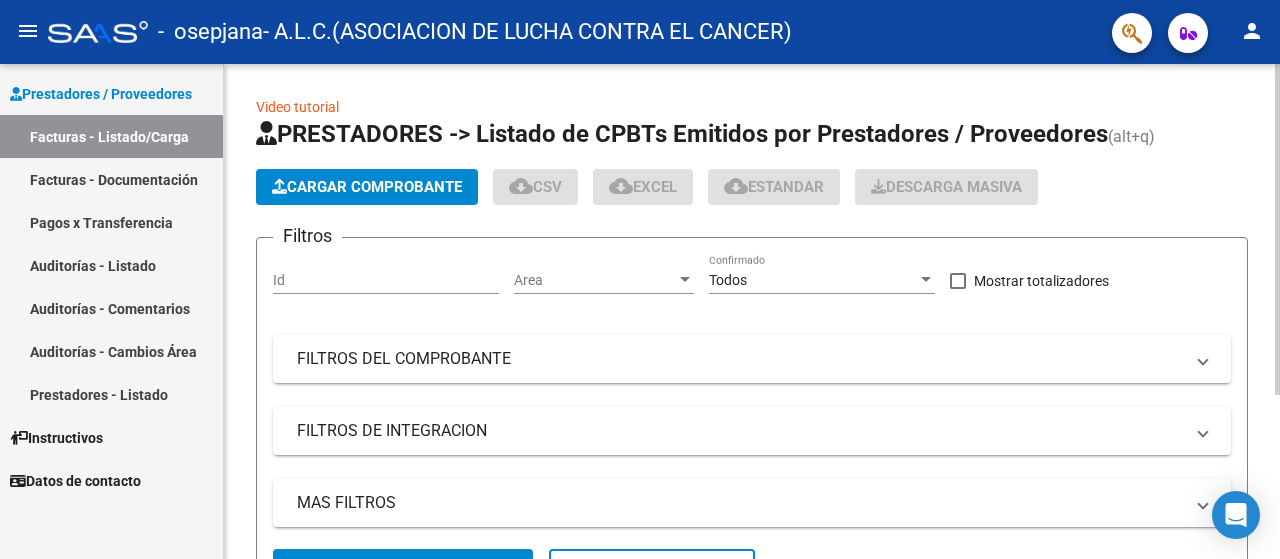click on "Cargar Comprobante" 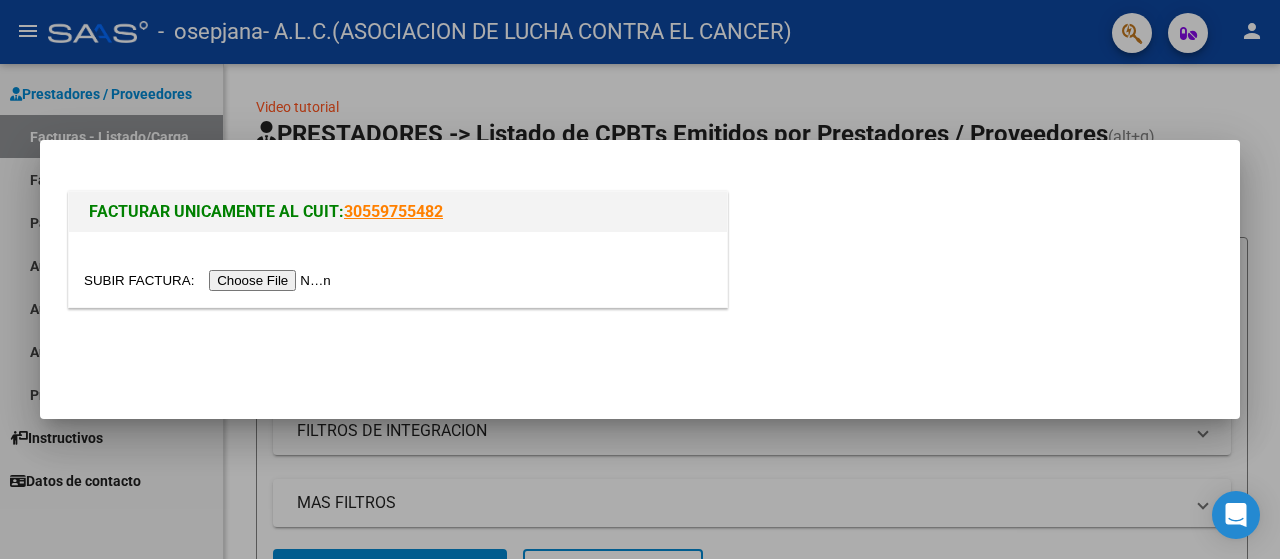 click at bounding box center (210, 280) 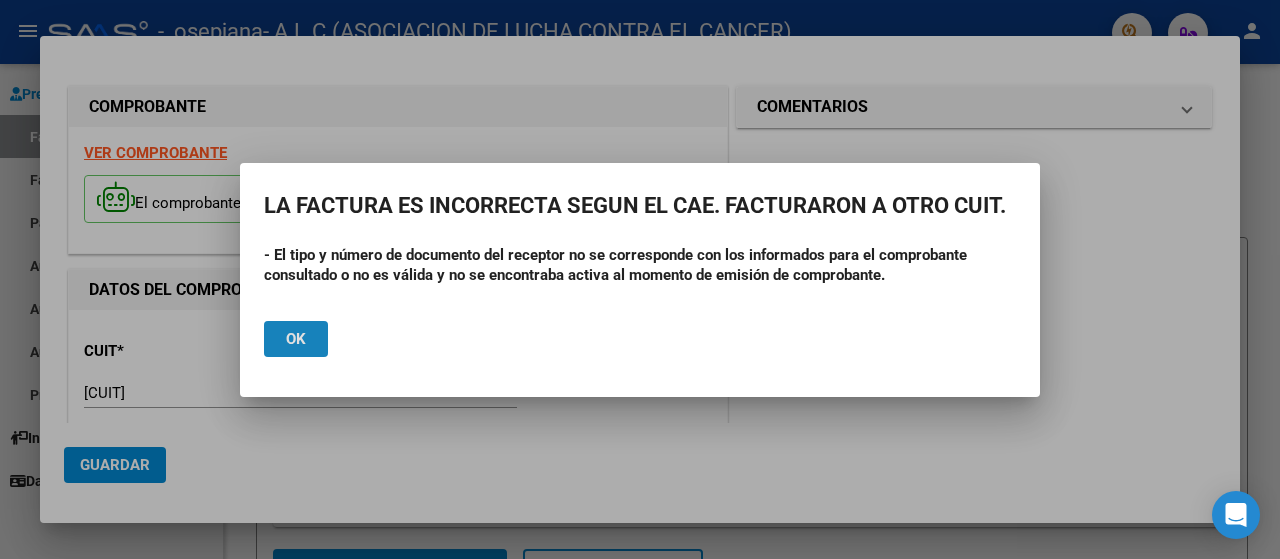 click on "Ok" 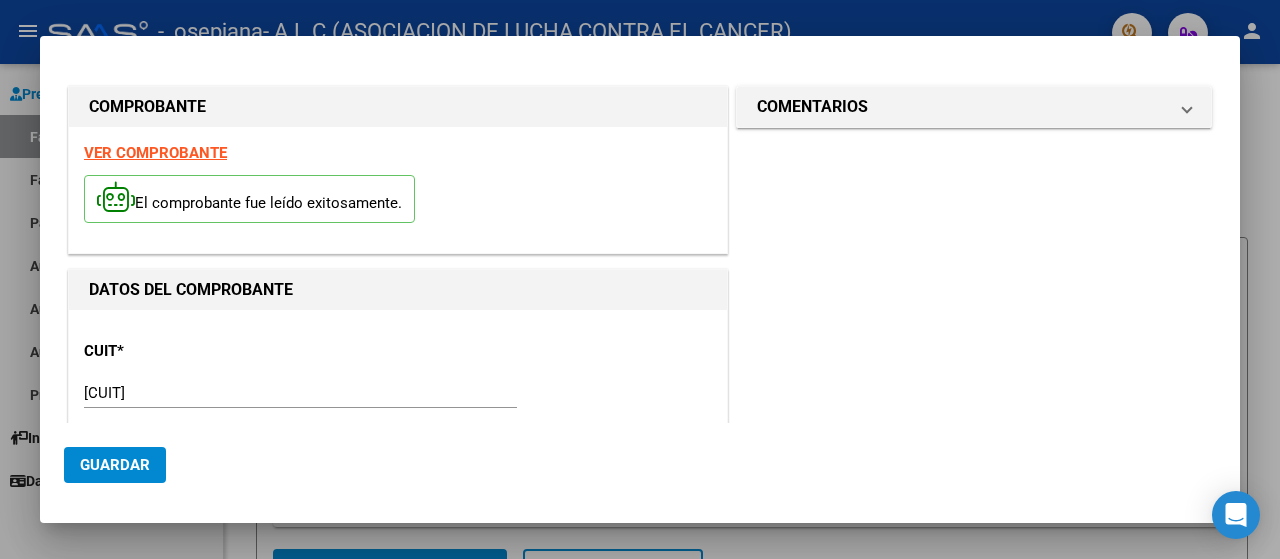 click on "Guardar" 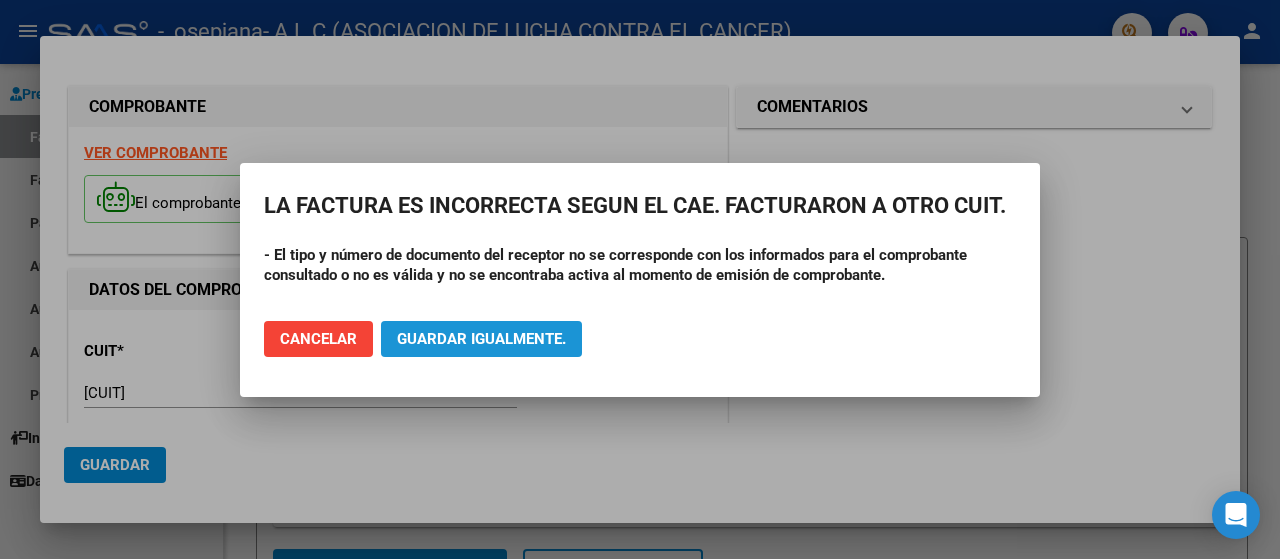 click on "Guardar igualmente." 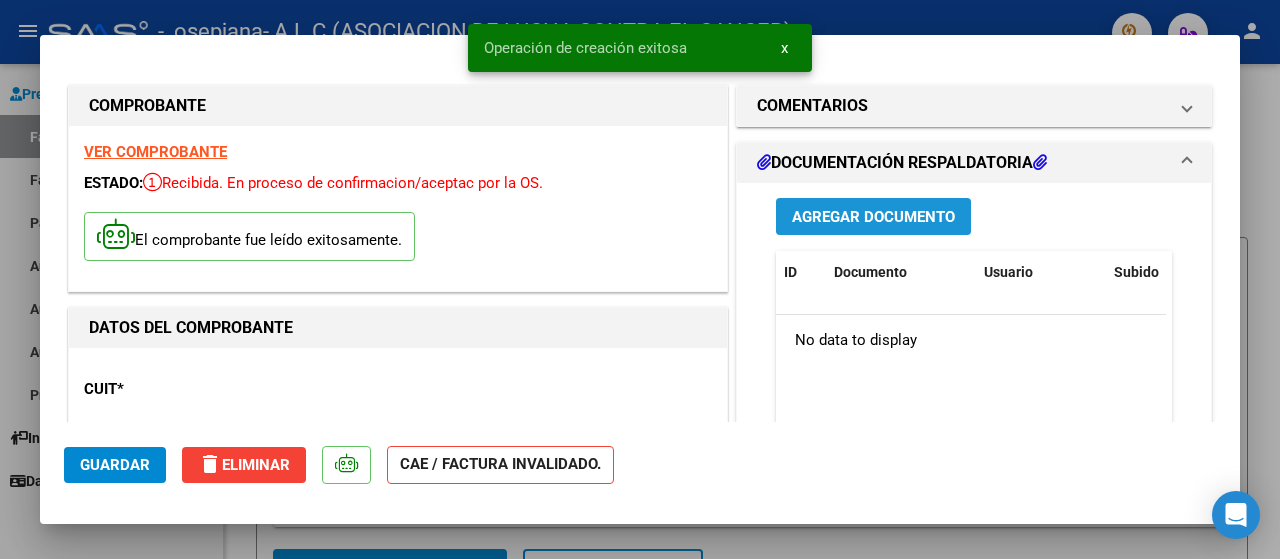 click on "Agregar Documento" at bounding box center [873, 217] 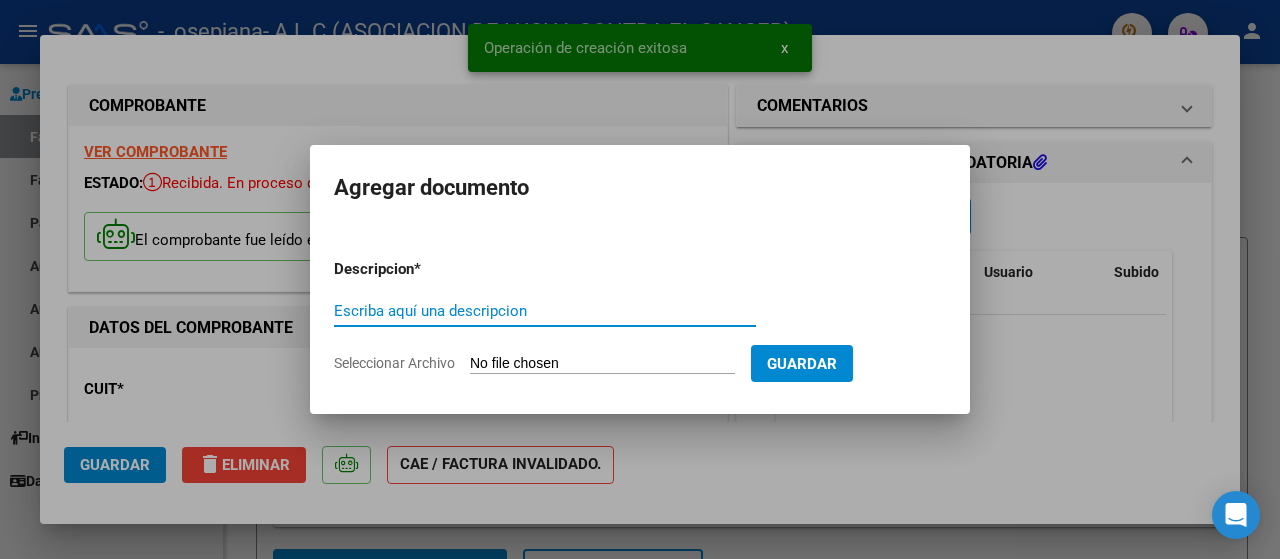 click on "Descripcion  *   Escriba aquí una descripcion  Seleccionar Archivo Guardar" at bounding box center (640, 316) 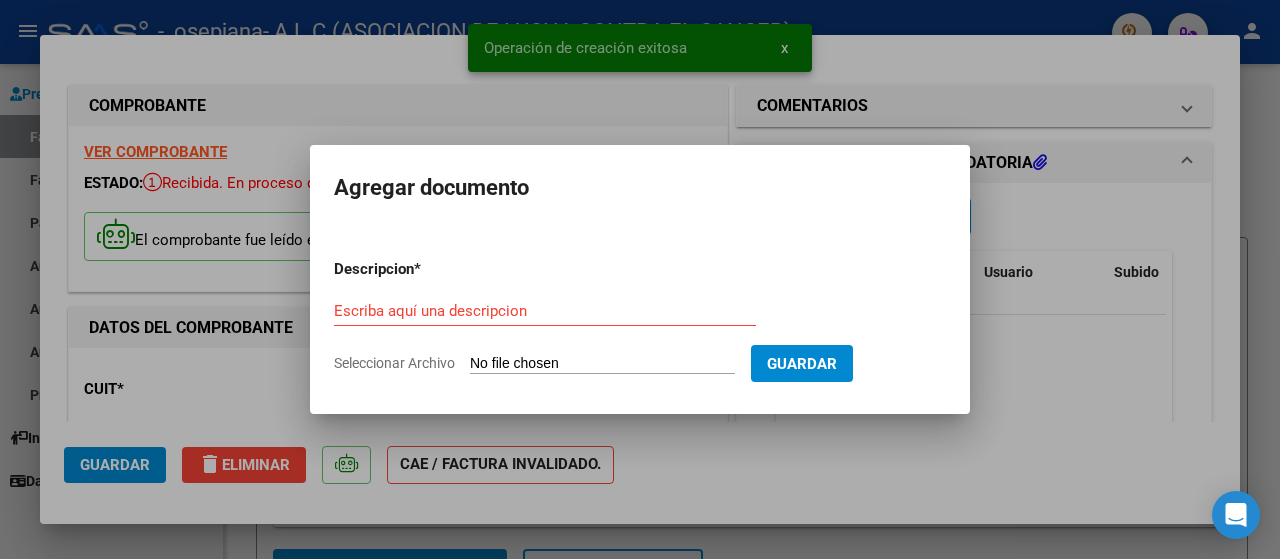 click on "Escriba aquí una descripcion" at bounding box center [545, 311] 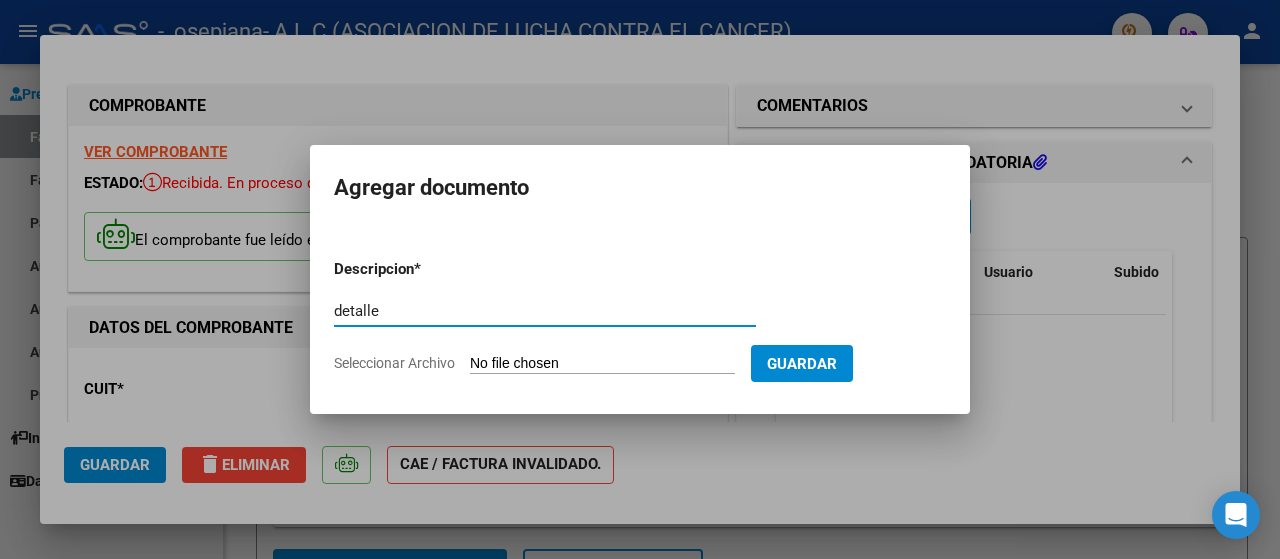 type on "detalle" 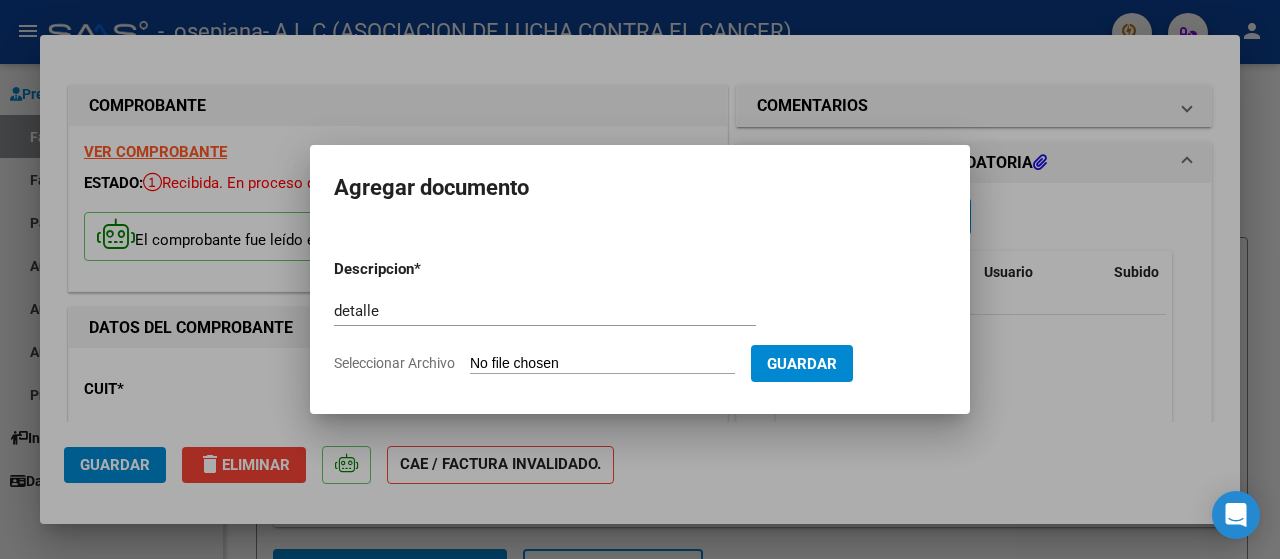 click on "Seleccionar Archivo" at bounding box center (602, 364) 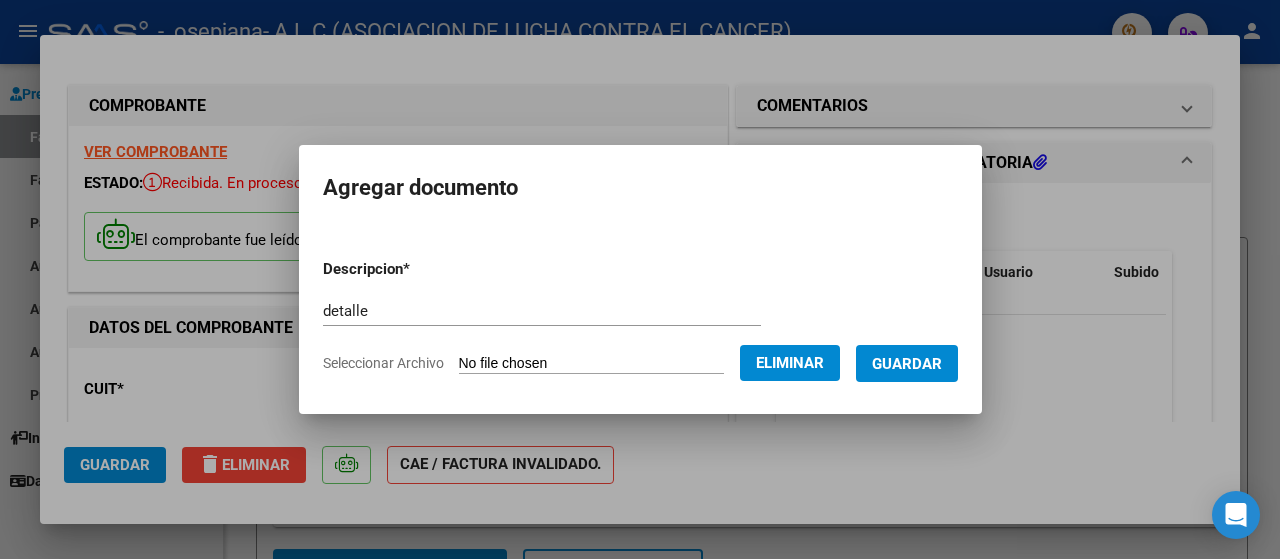 click on "Guardar" at bounding box center (907, 364) 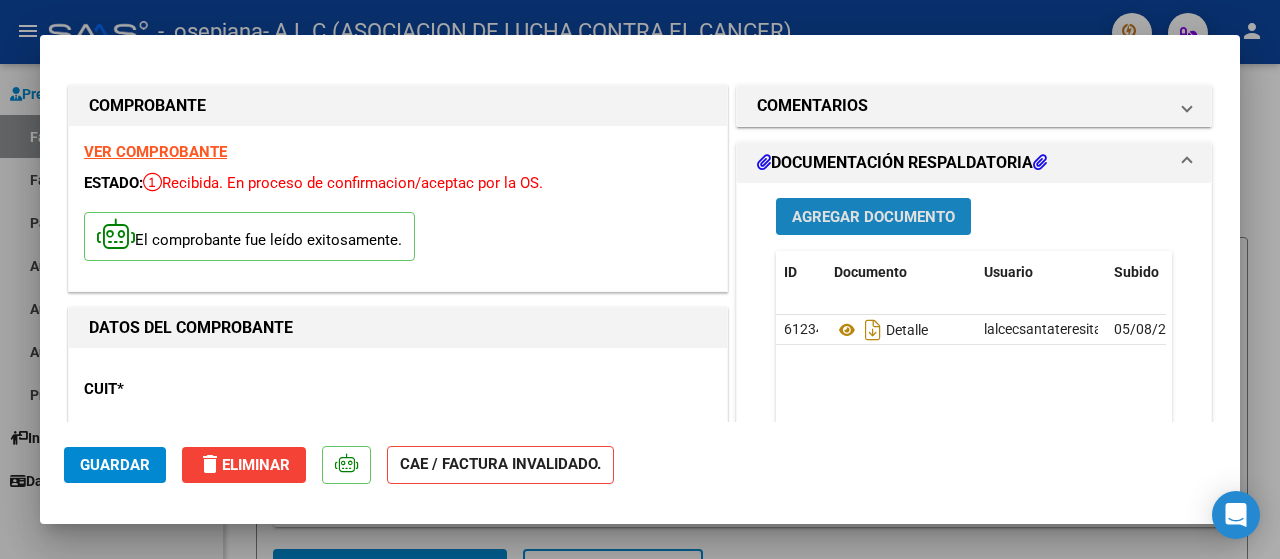 click on "Agregar Documento" at bounding box center (873, 216) 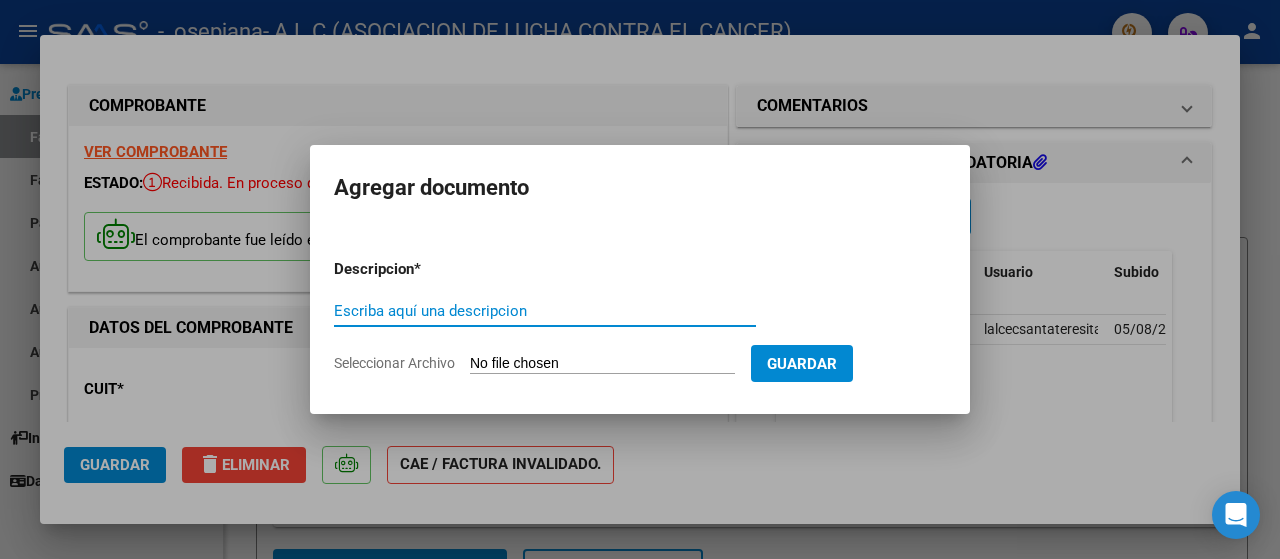 click on "Escriba aquí una descripcion" at bounding box center (545, 311) 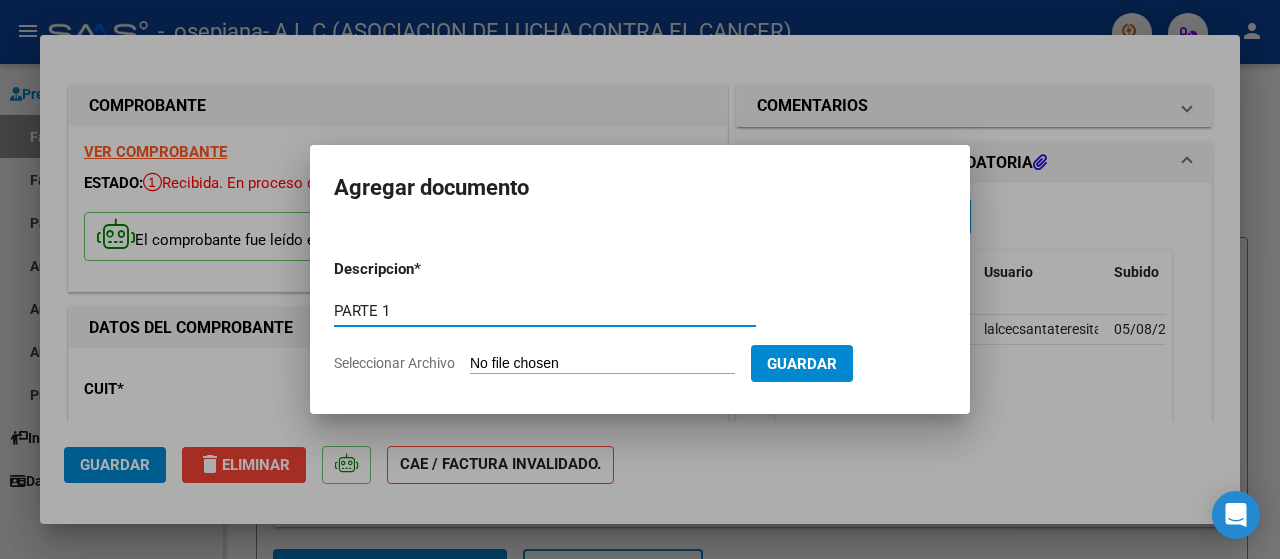 type on "PARTE 1" 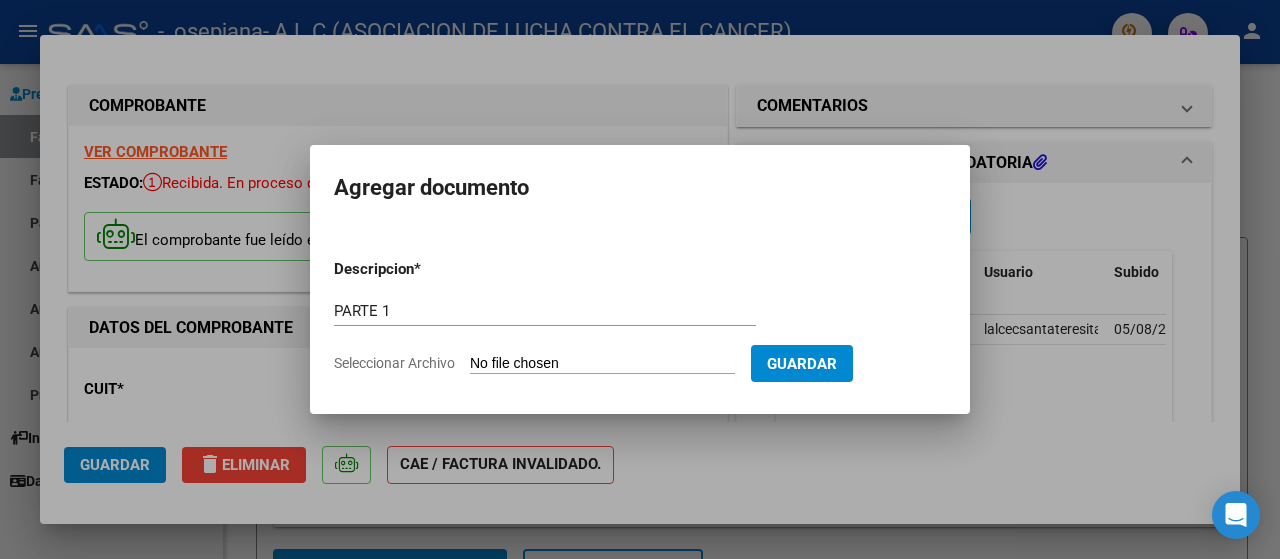 type on "C:\fakepath\ilovepdf_merged (1).pdf" 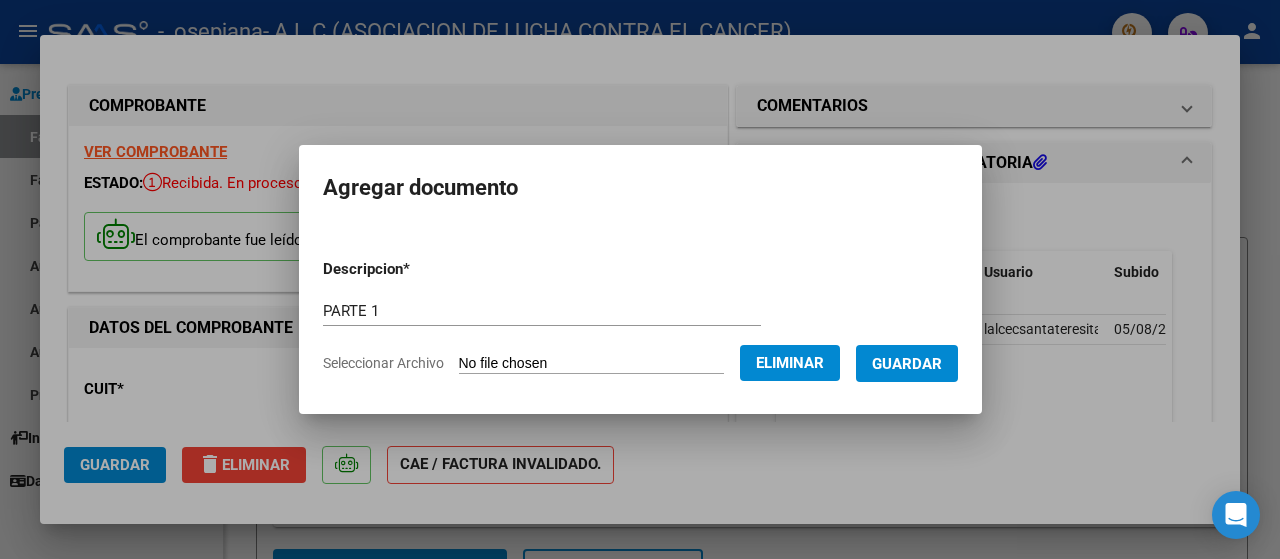click on "Guardar" at bounding box center [907, 364] 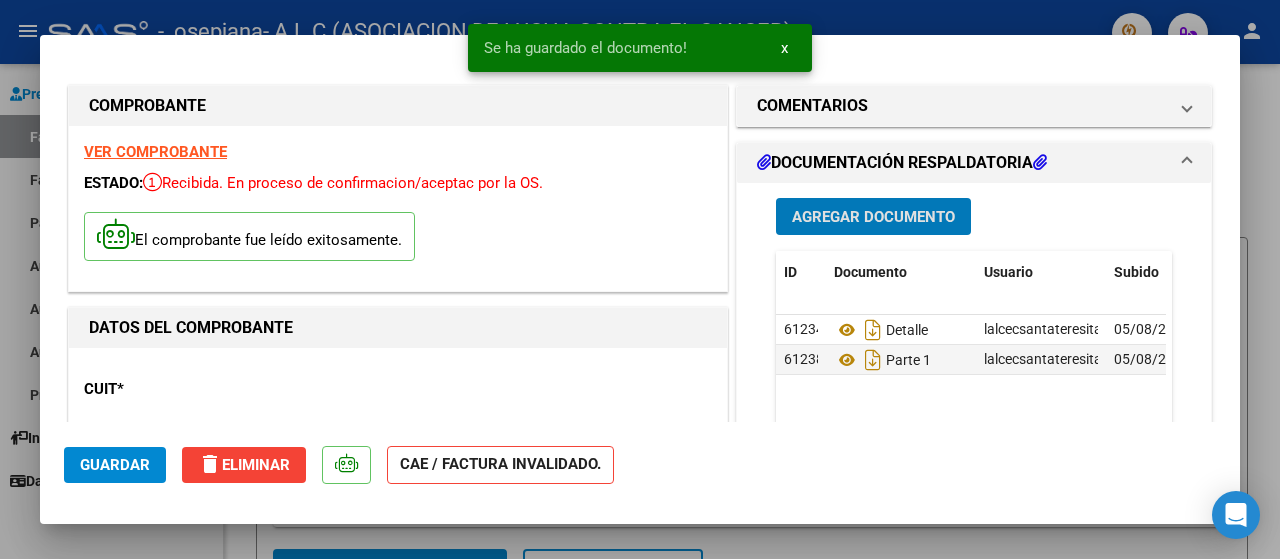 click on "Agregar Documento" at bounding box center [873, 217] 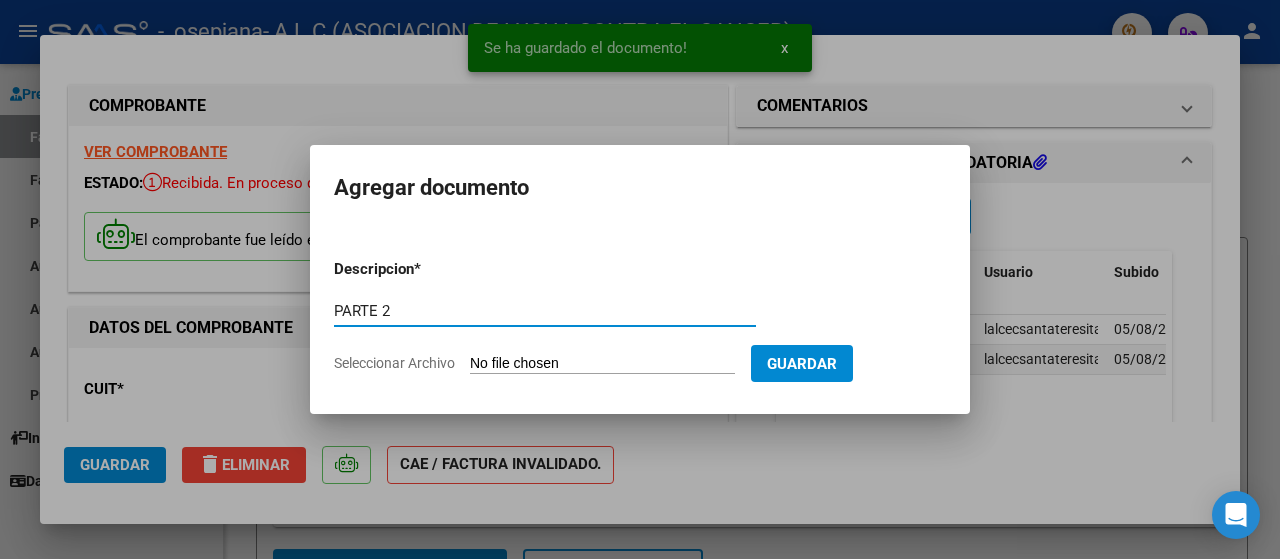 type on "PARTE 2" 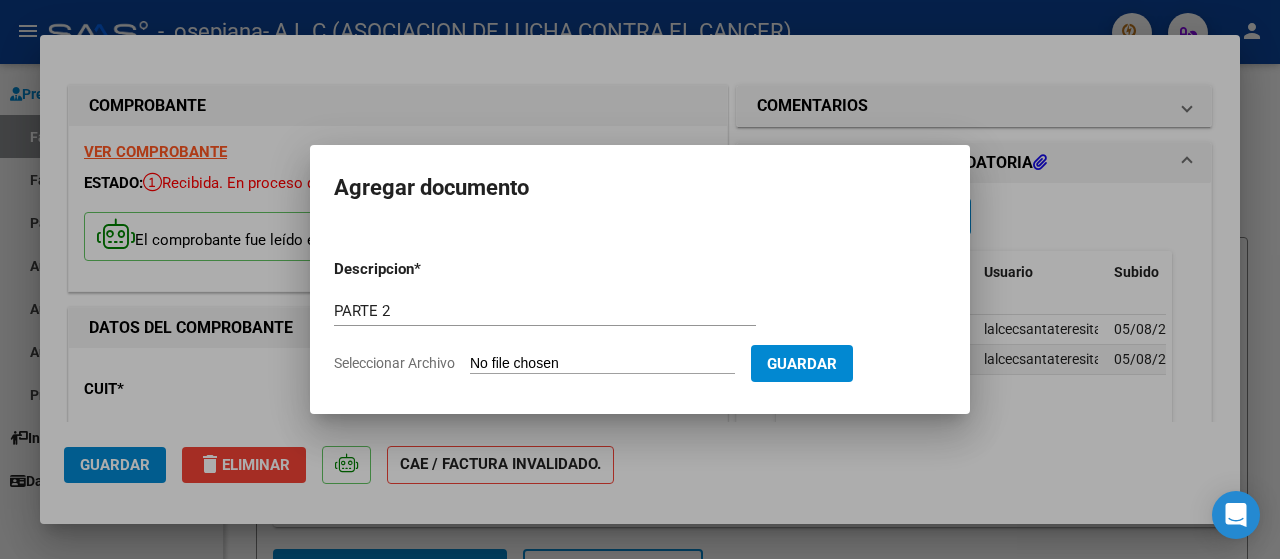 type on "C:\fakepath\ilovepdf_merged (2).pdf" 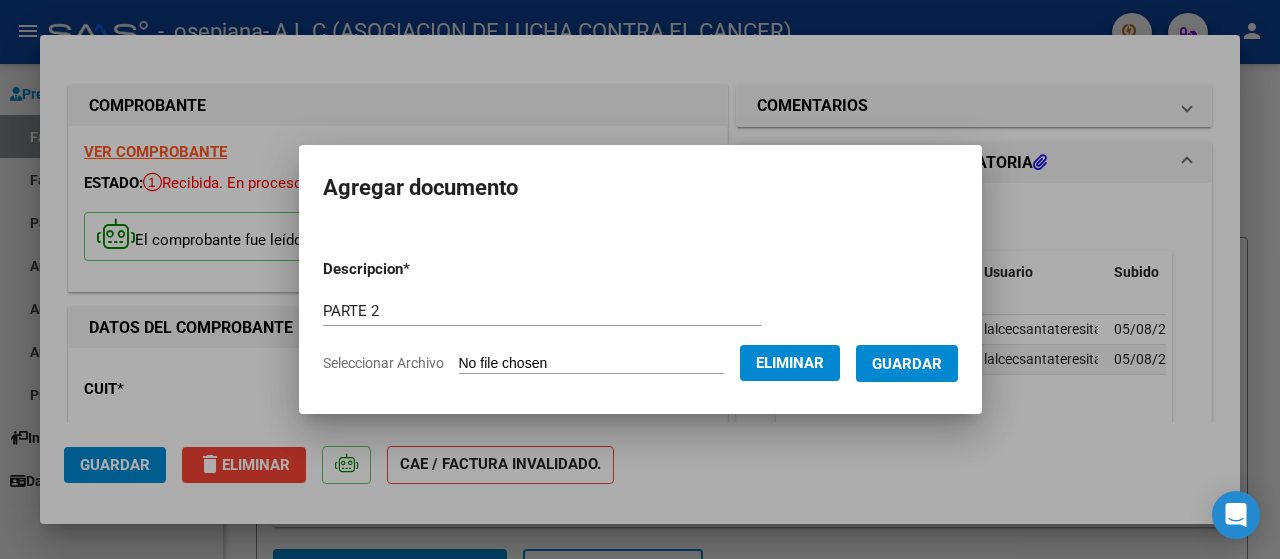 click on "Guardar" at bounding box center (907, 364) 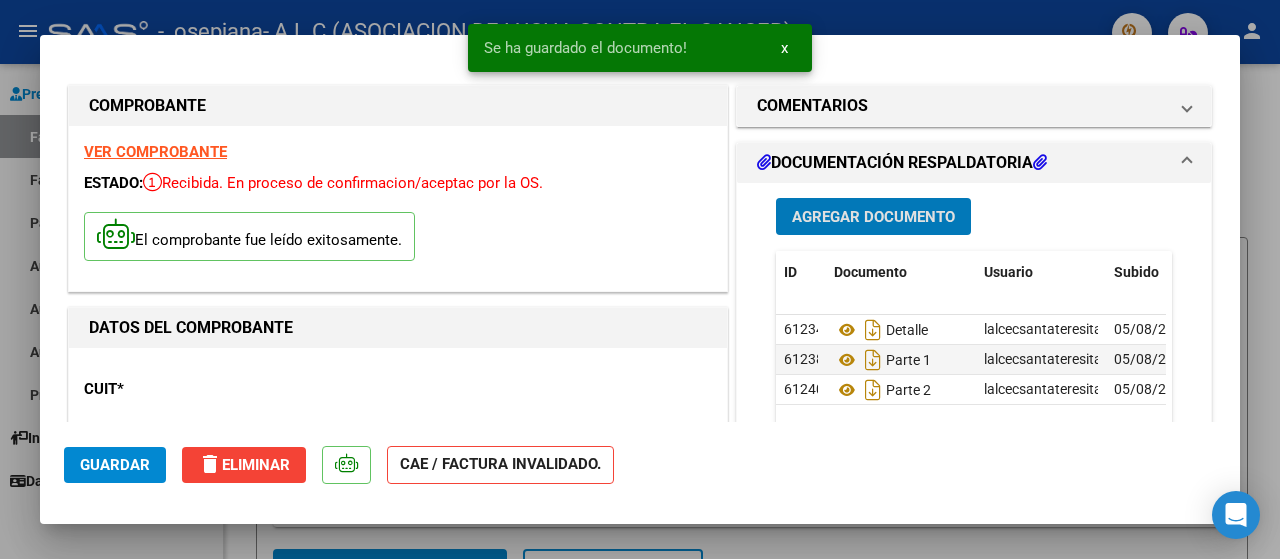 click on "Agregar Documento" at bounding box center [873, 217] 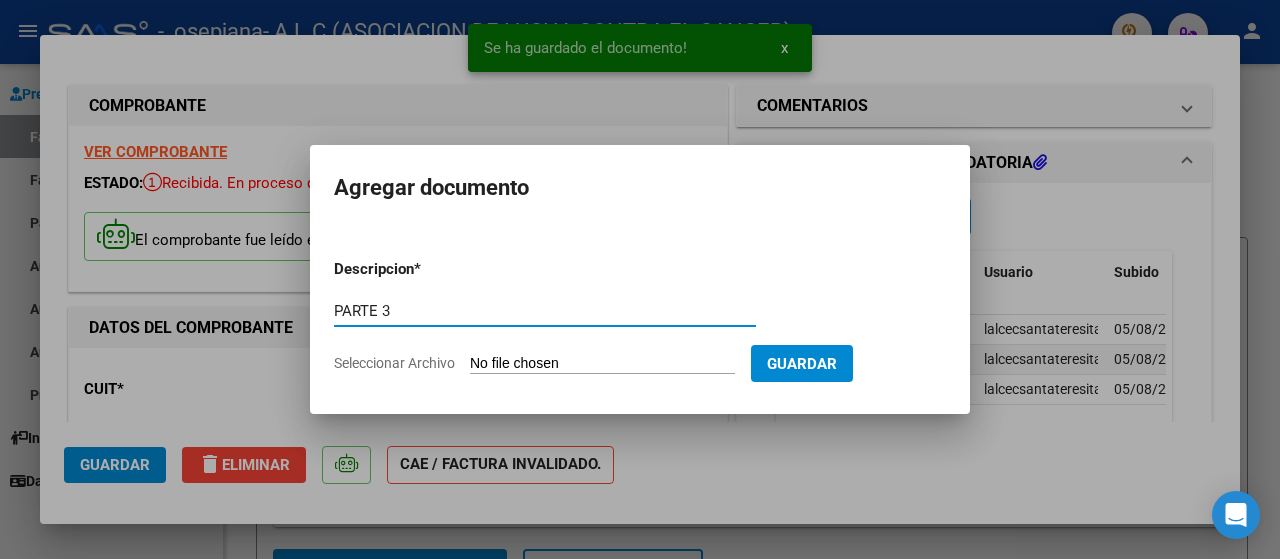 type on "PARTE 3" 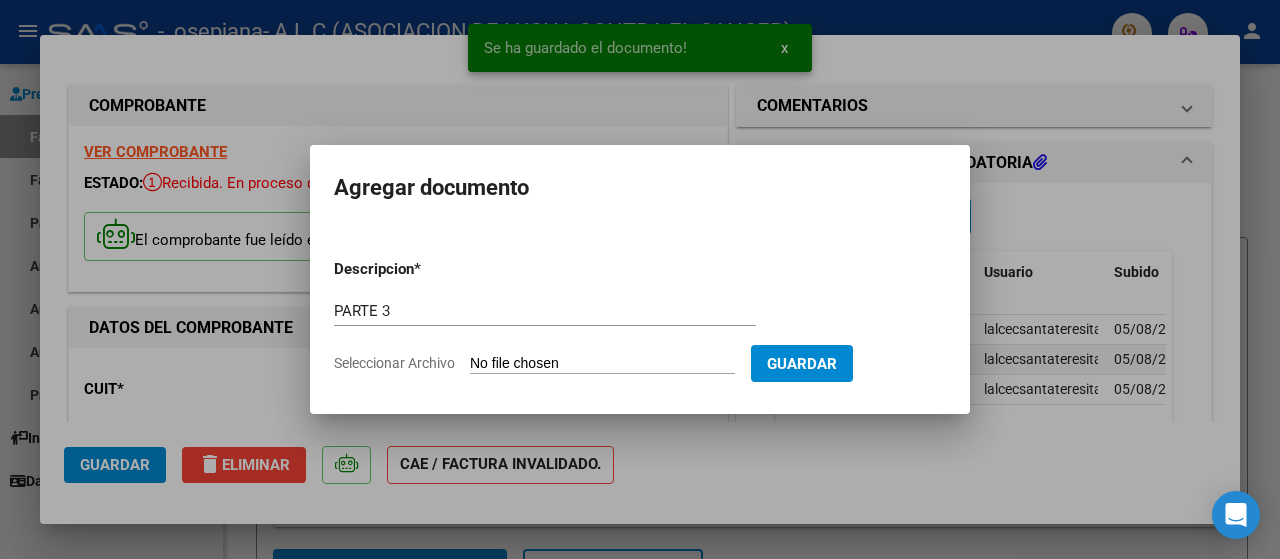 click on "Descripcion  *   PARTE 3 Escriba aquí una descripcion  Seleccionar Archivo Guardar" at bounding box center [640, 316] 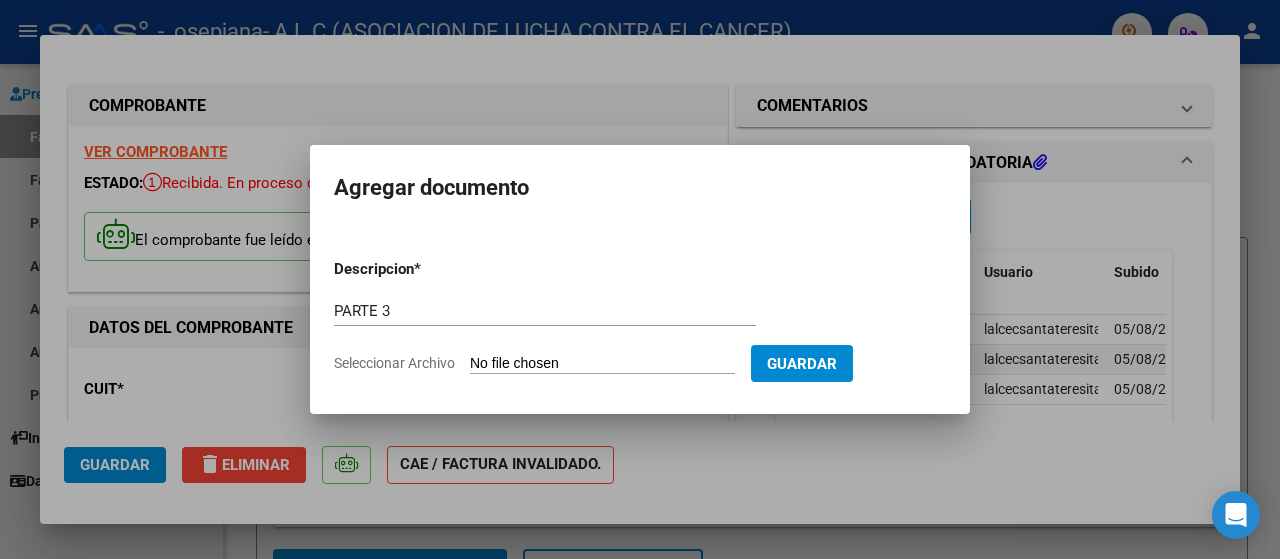 type on "C:\fakepath\ilovepdf_merged (3).pdf" 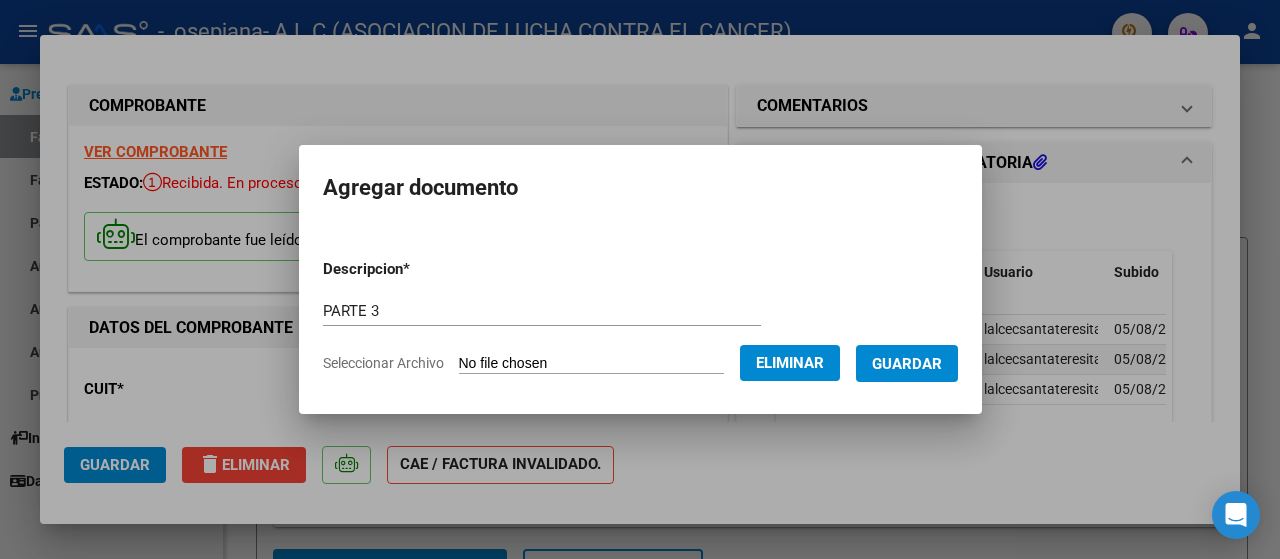 click on "Guardar" at bounding box center [907, 363] 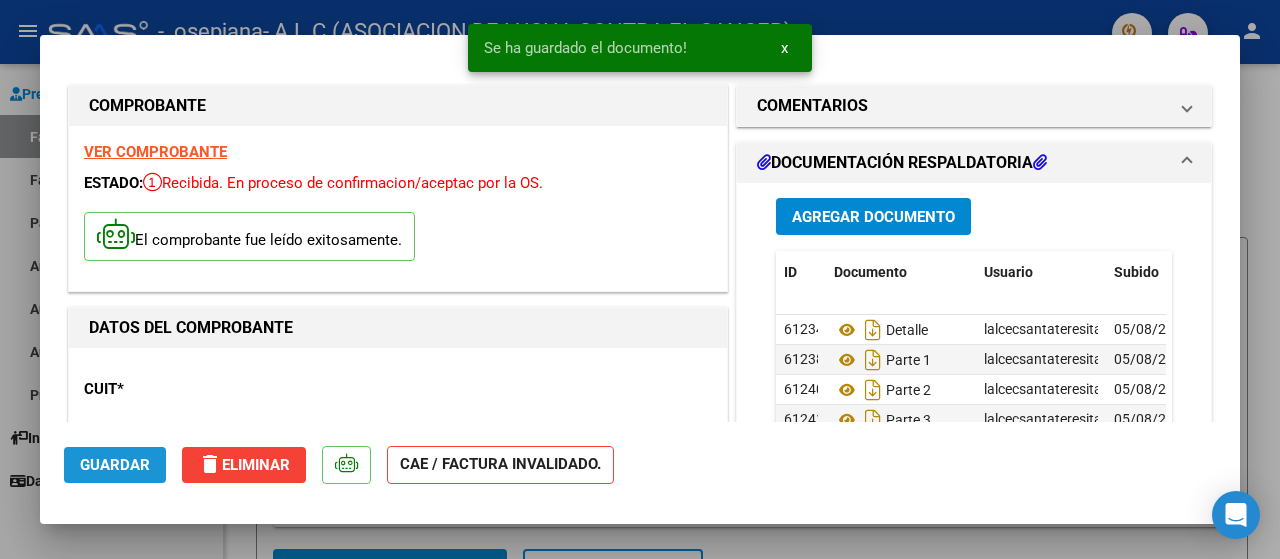 click on "Guardar" 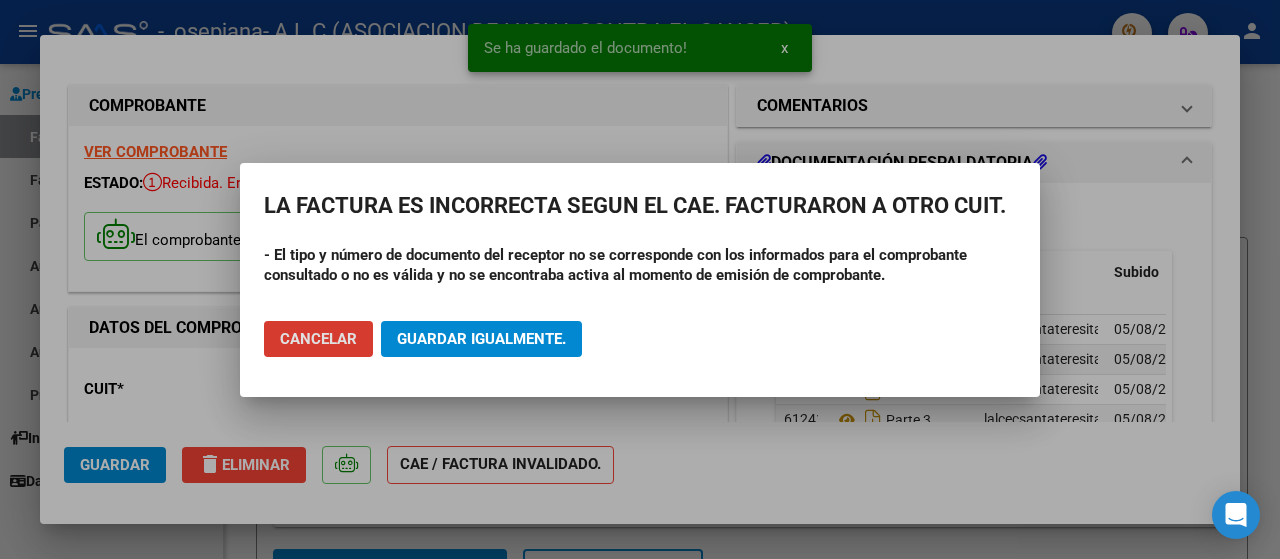 click on "Guardar igualmente." 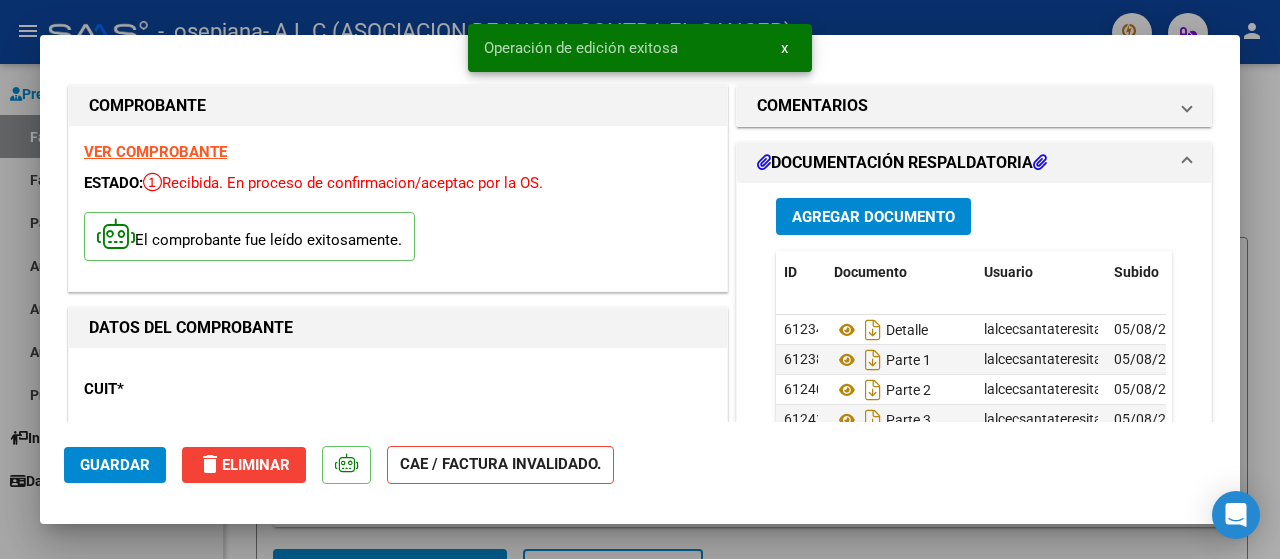 click on "x" at bounding box center (784, 48) 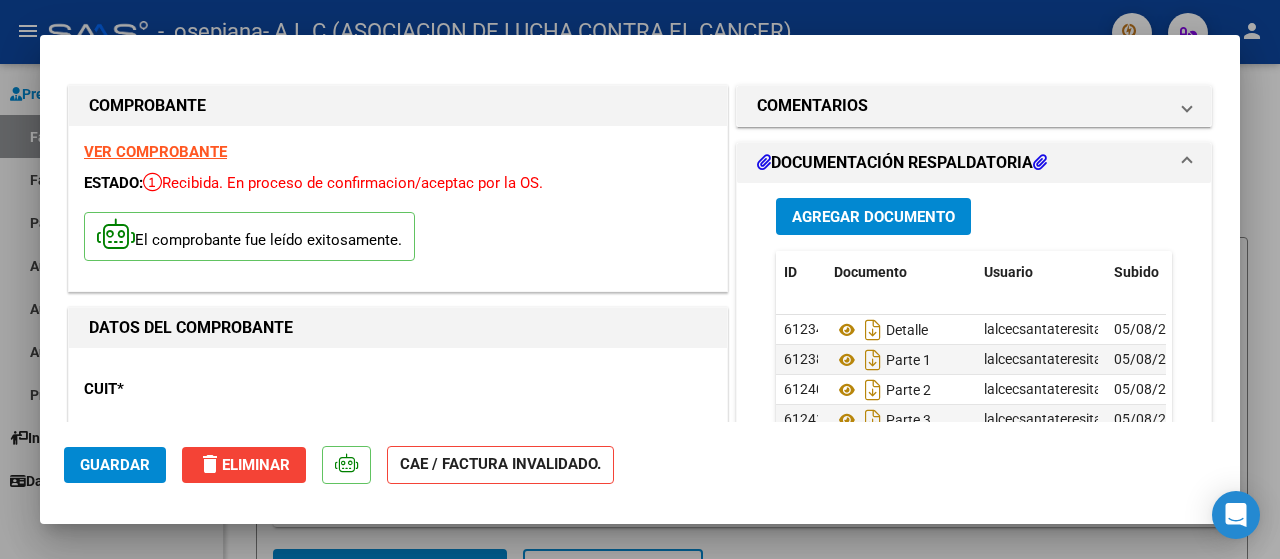 drag, startPoint x: 1254, startPoint y: 217, endPoint x: 656, endPoint y: 153, distance: 601.415 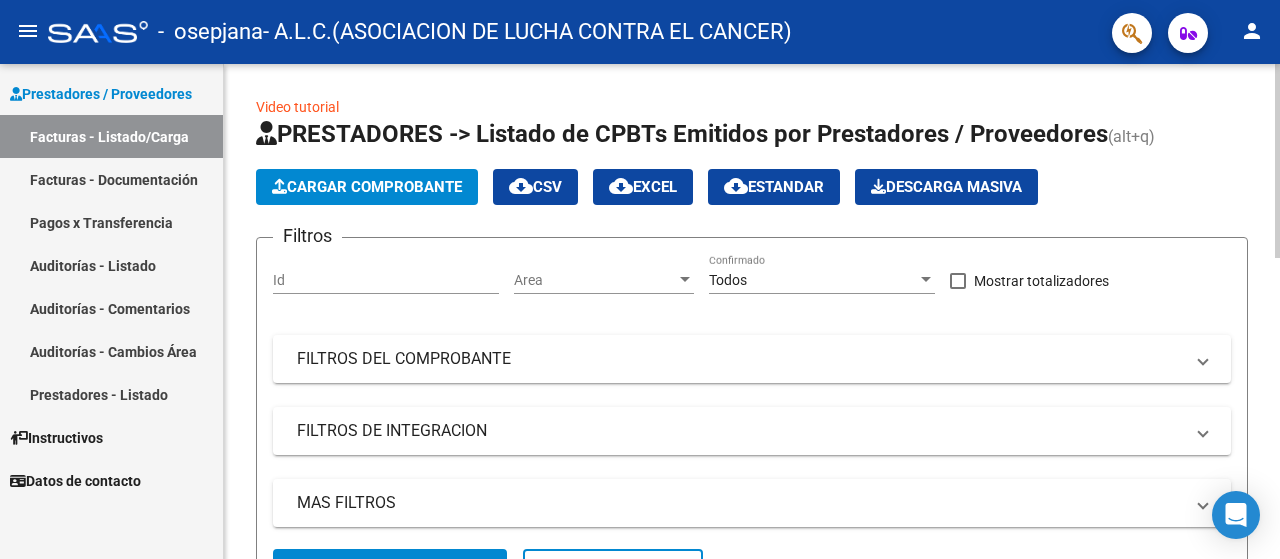 click on "Cargar Comprobante" 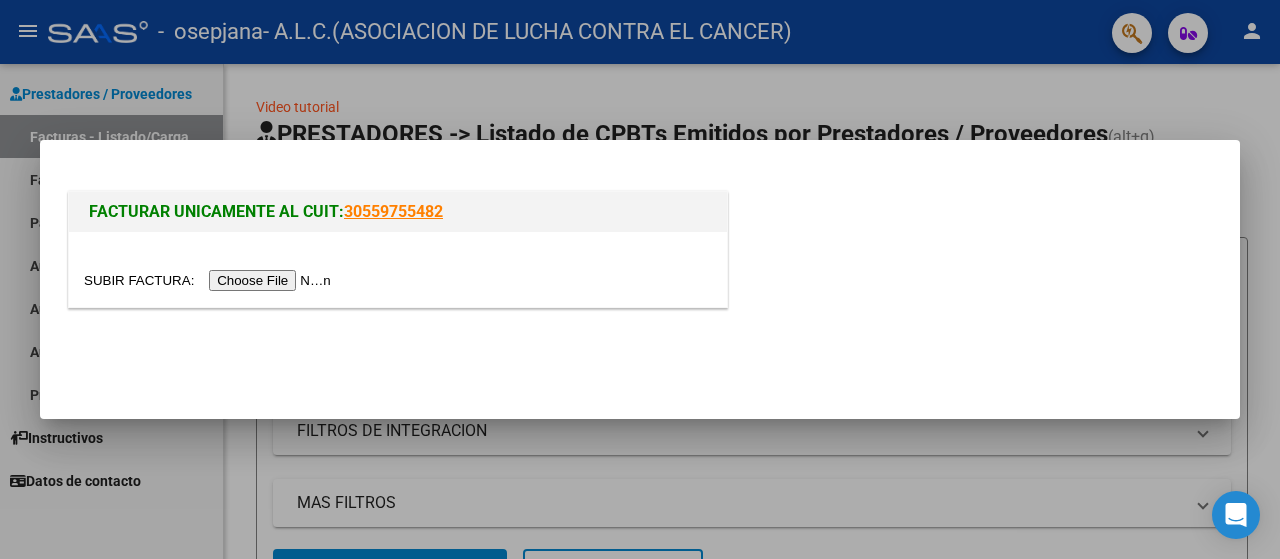 click at bounding box center [210, 280] 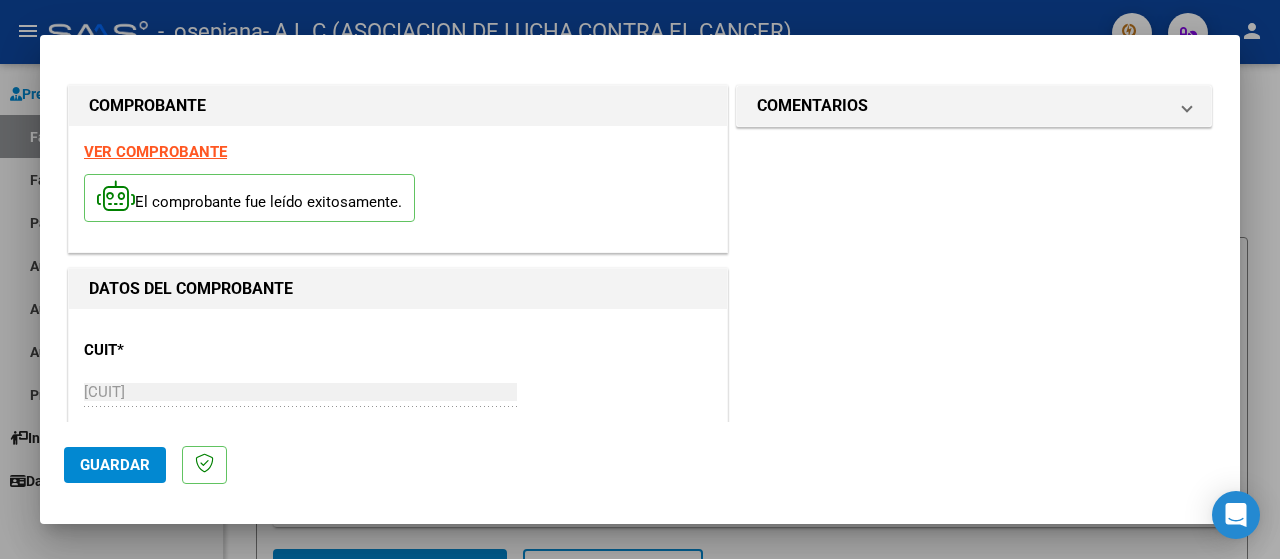 click on "Guardar" 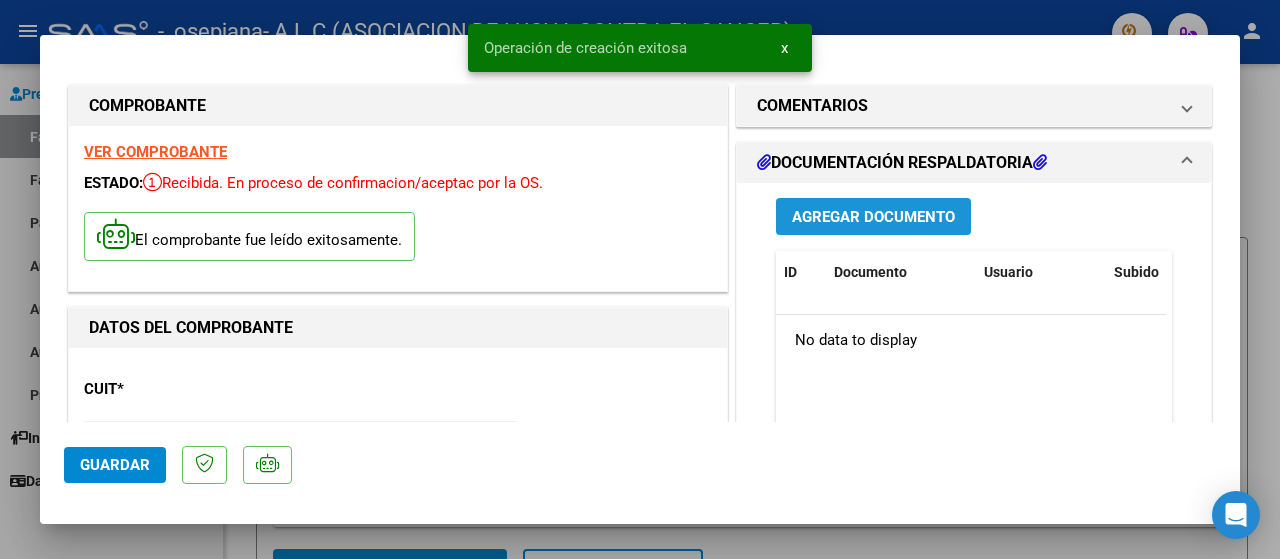 click on "Agregar Documento" at bounding box center [873, 217] 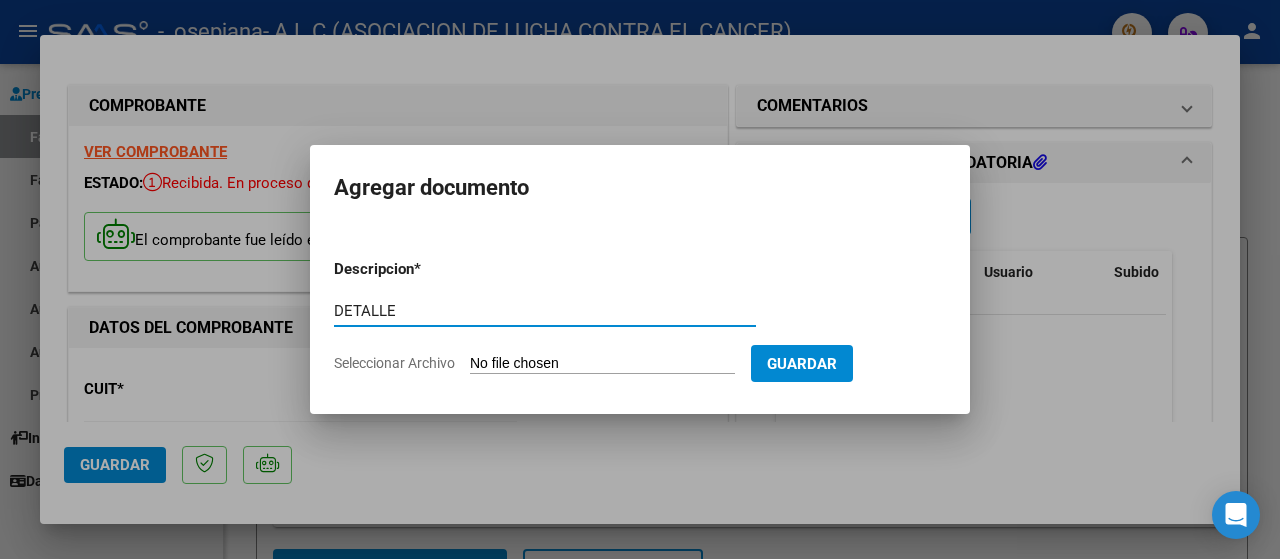 type on "DETALLE" 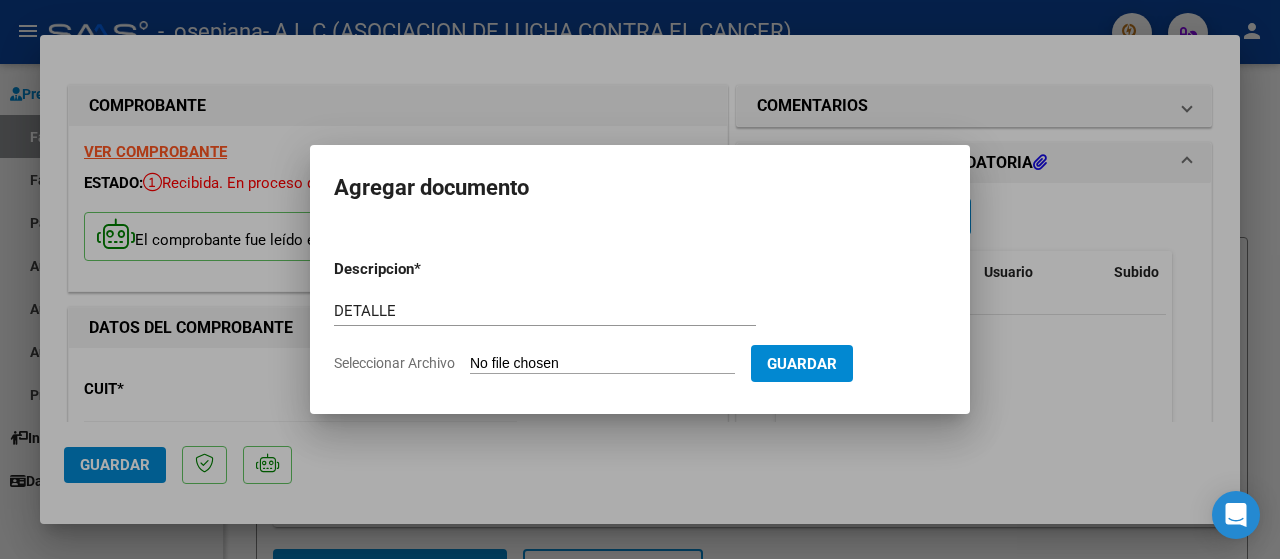 type on "C:\fakepath\PLANILLA OSEPJANA JULIO  2025.xlsx" 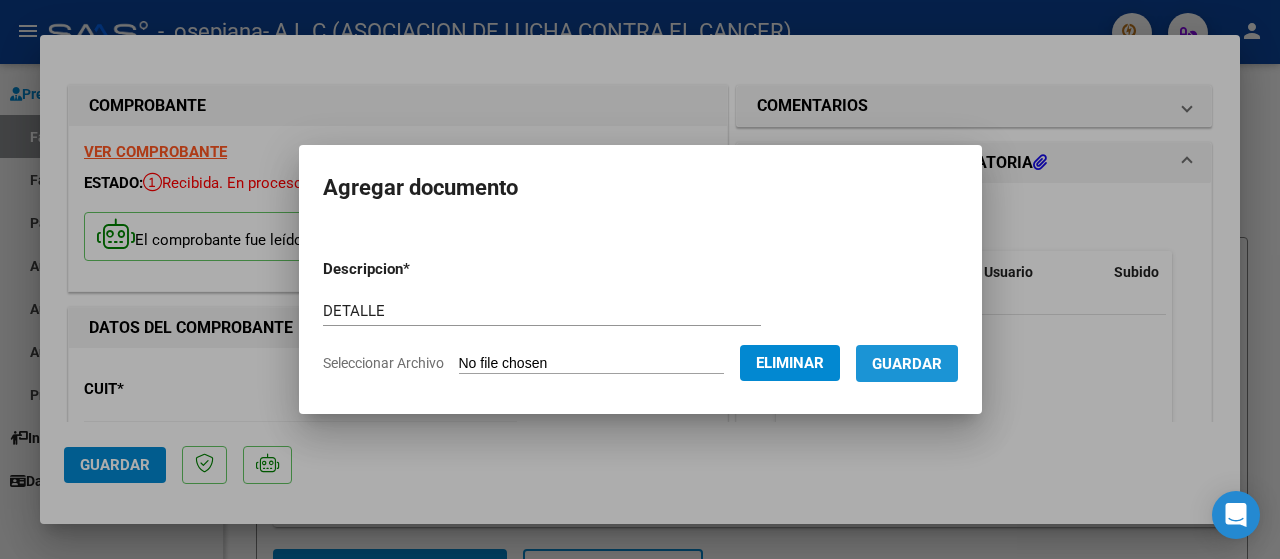 click on "Guardar" at bounding box center [907, 364] 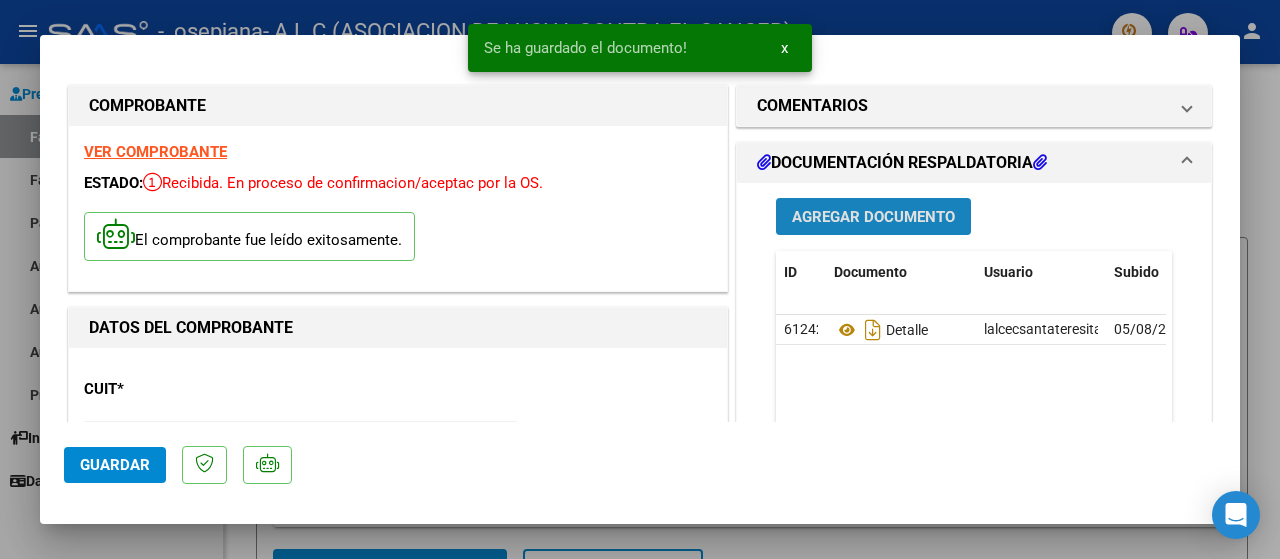 click on "Agregar Documento" at bounding box center (873, 216) 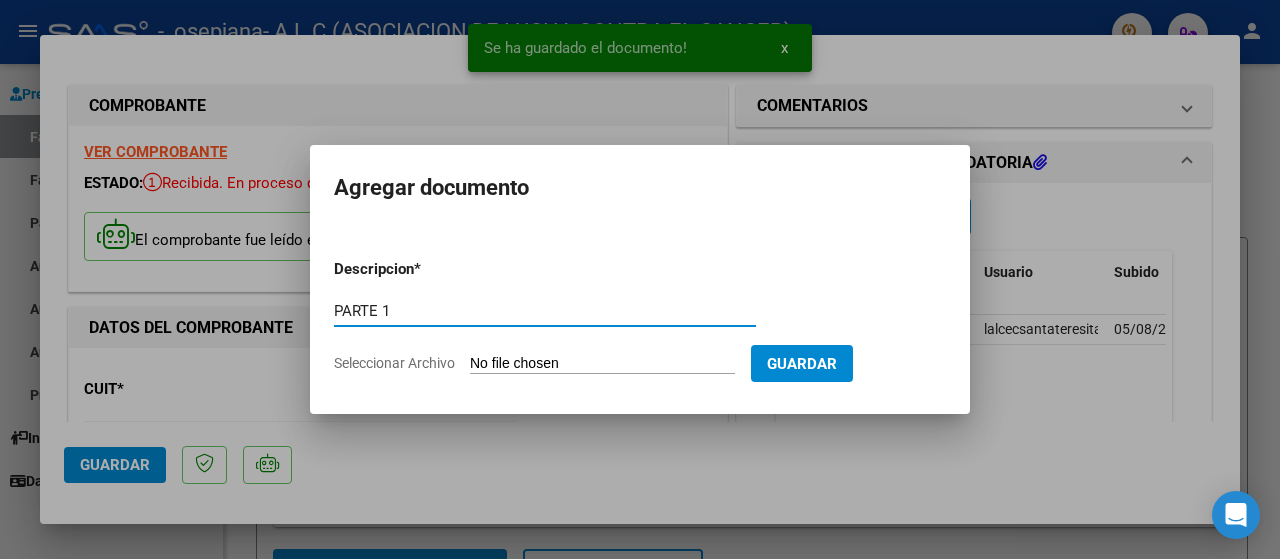 type on "PARTE 1" 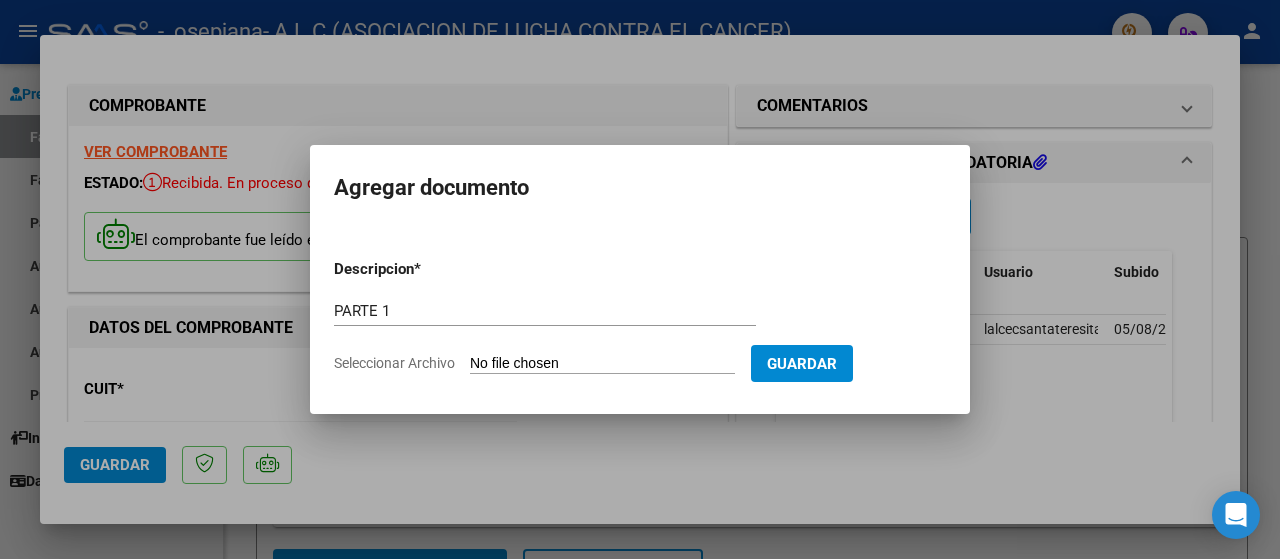 type on "C:\fakepath\ilovepdf_merged (1).pdf" 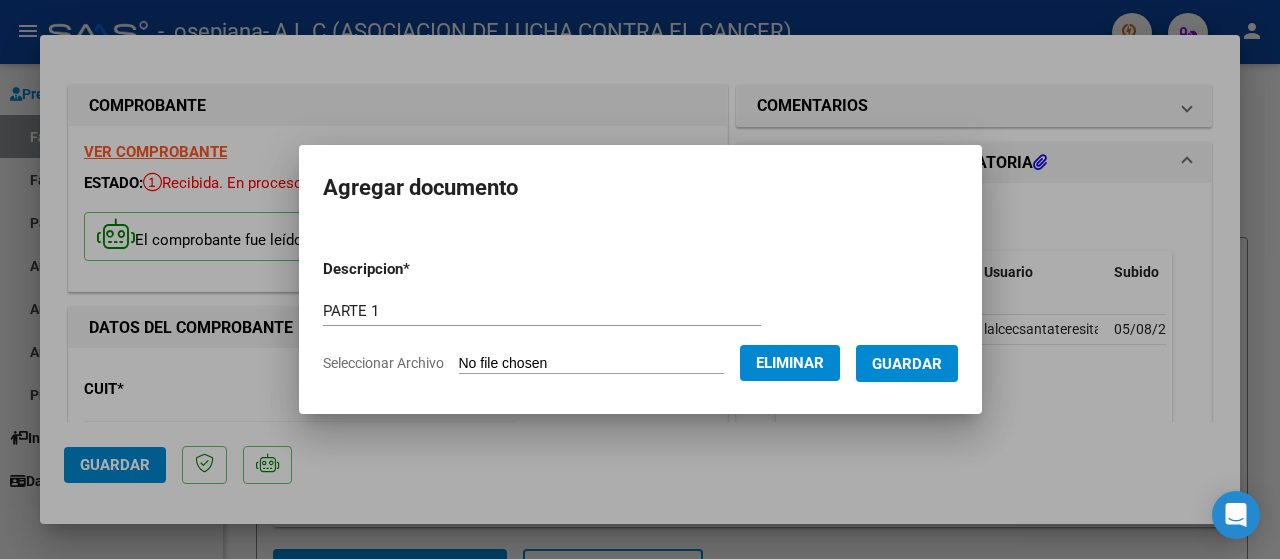 click on "Guardar" at bounding box center [907, 363] 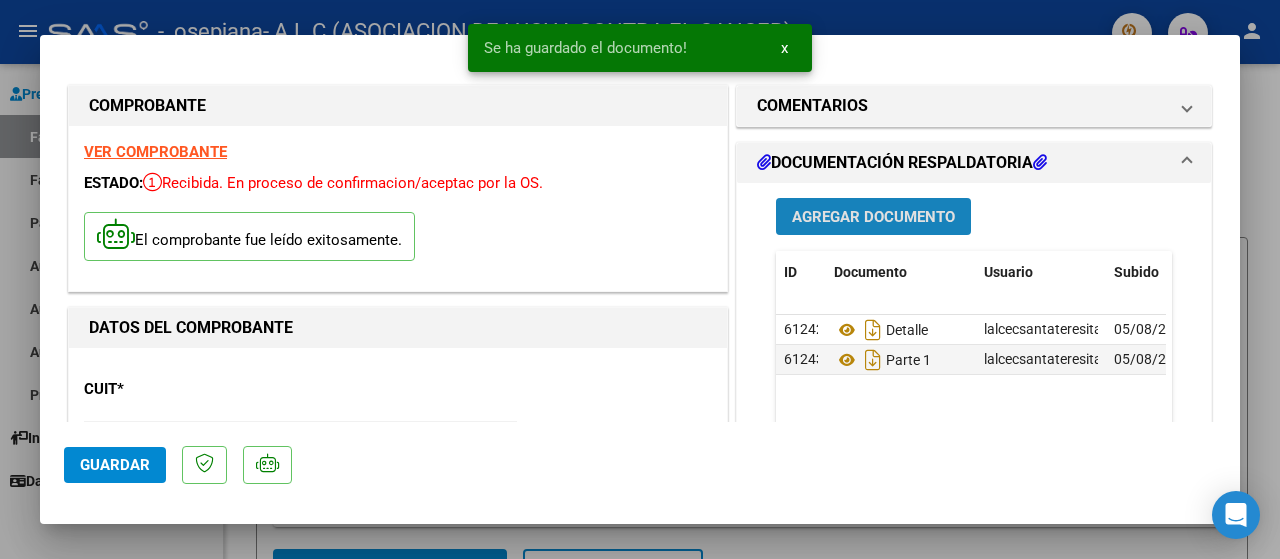 click on "Agregar Documento" at bounding box center (873, 217) 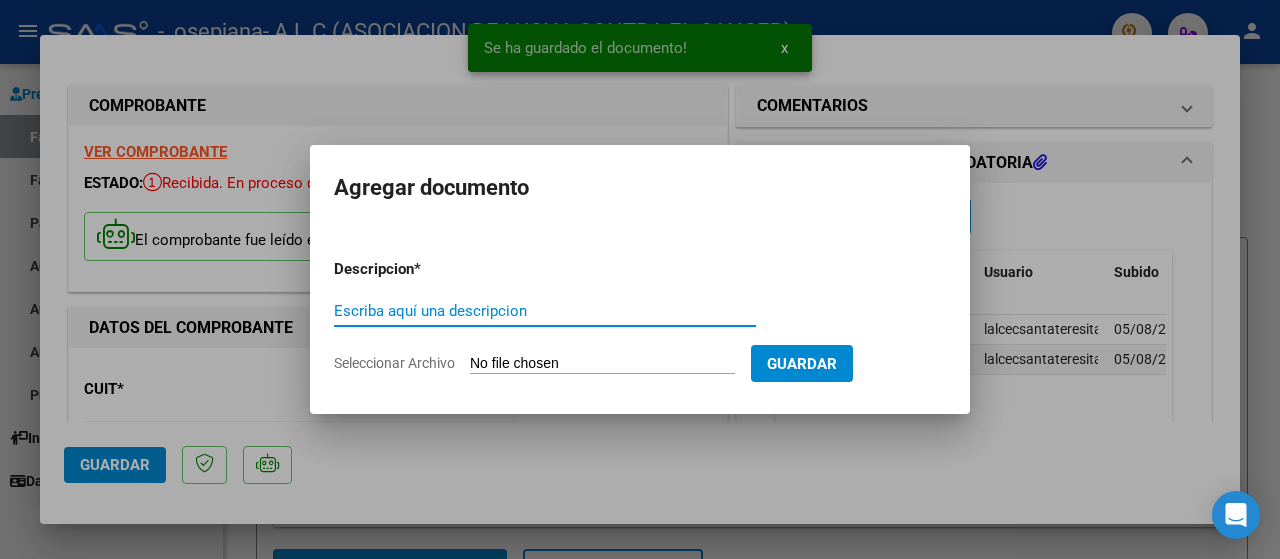 type on "O" 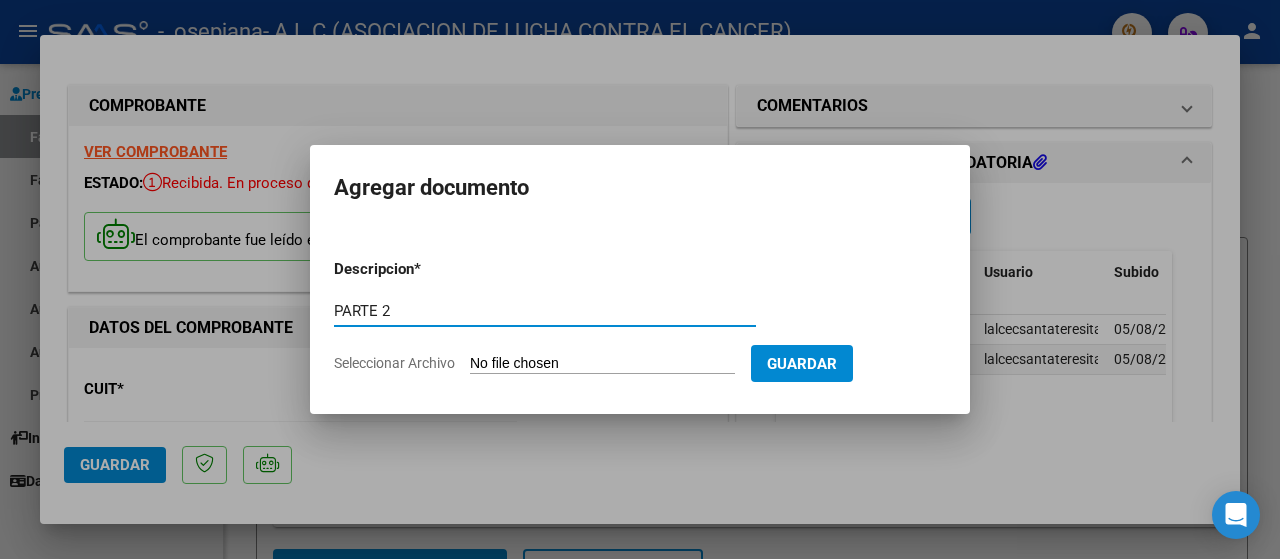 type on "PARTE 2" 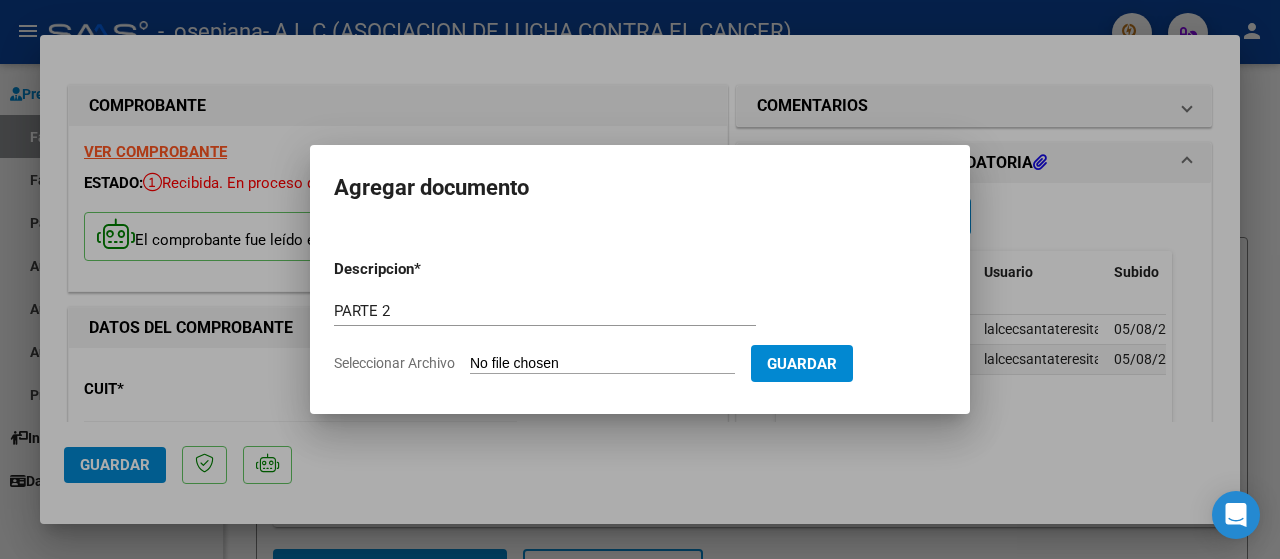 type on "C:\fakepath\ilovepdf_merged (2).pdf" 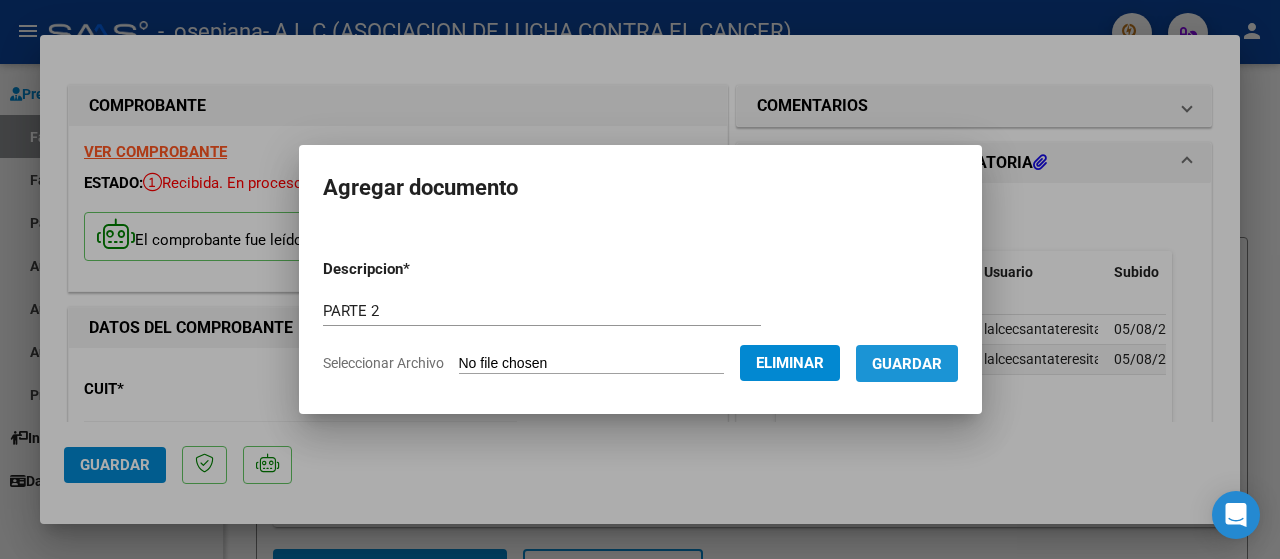 click on "Guardar" at bounding box center [907, 364] 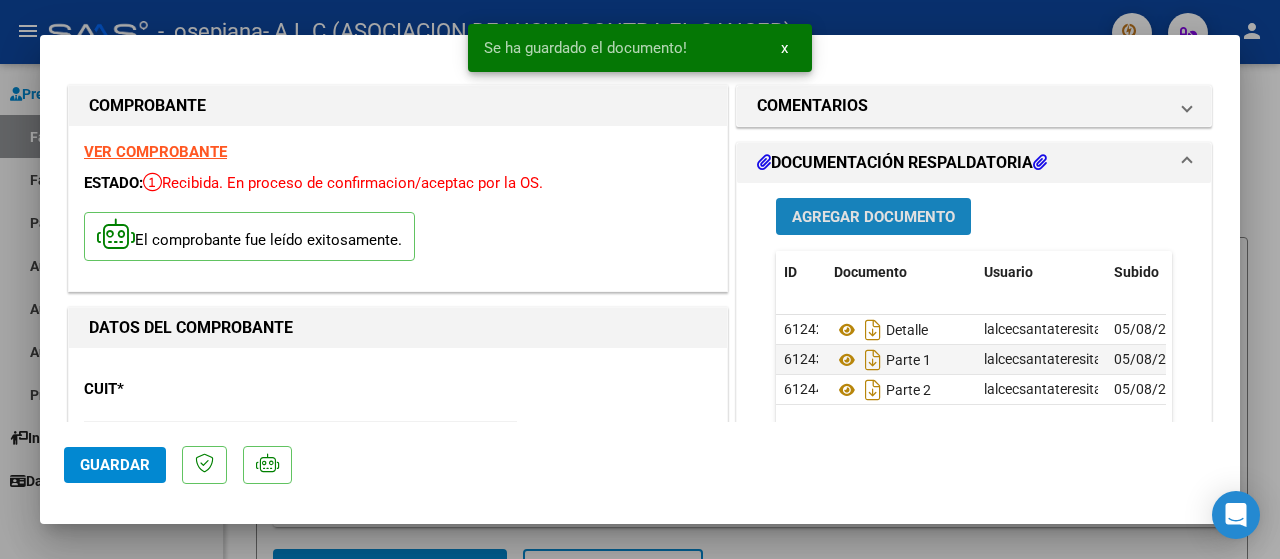 click on "Agregar Documento" at bounding box center (873, 217) 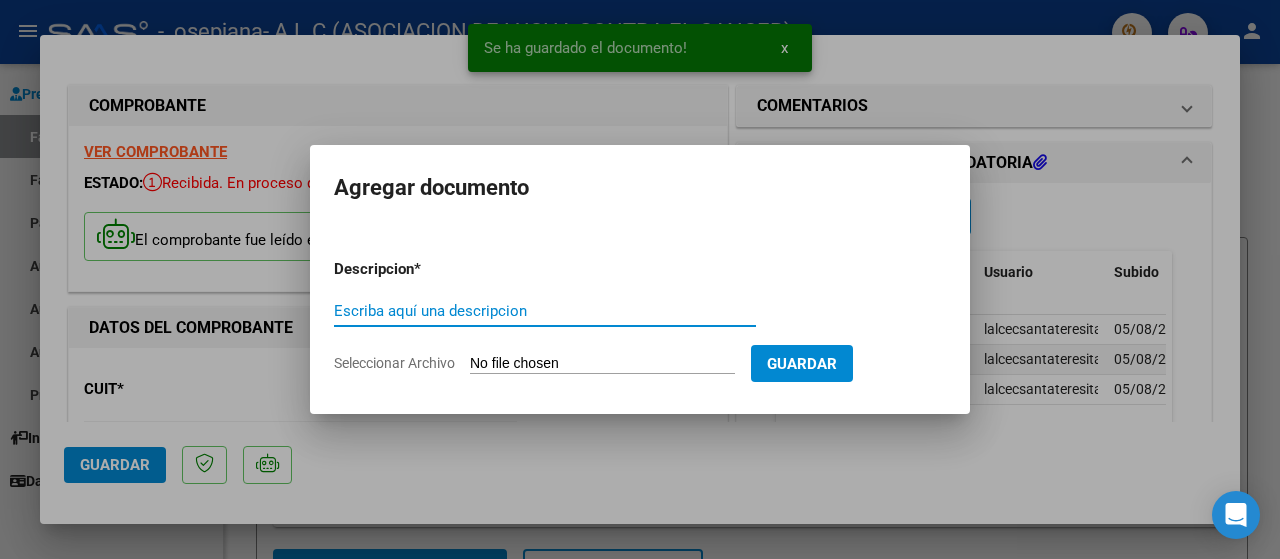 click on "Escriba aquí una descripcion" at bounding box center [545, 311] 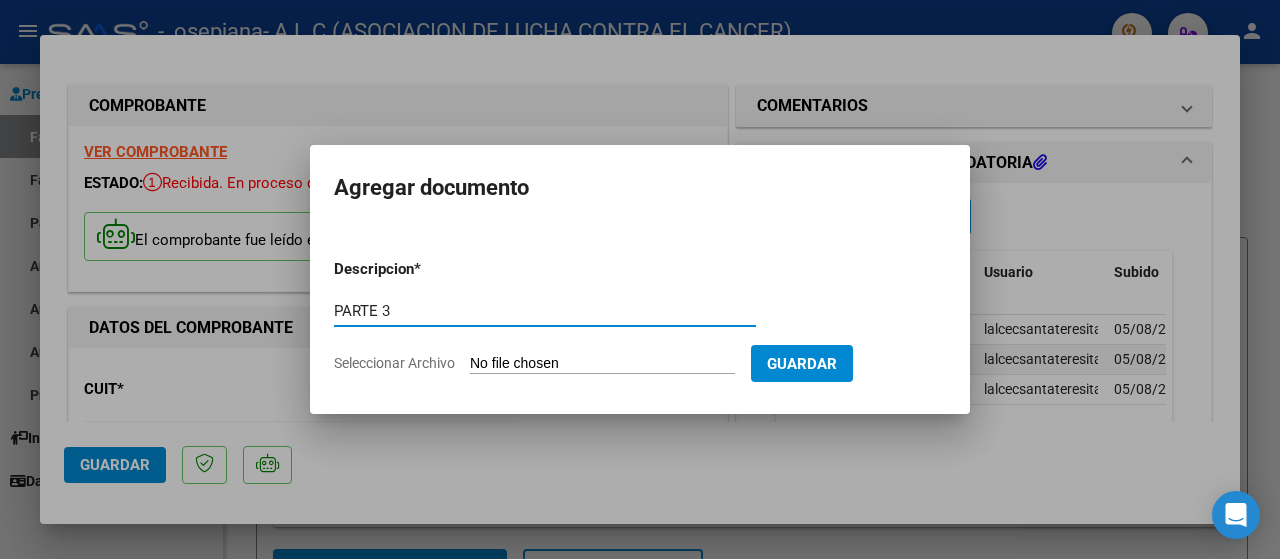 type on "PARTE 3" 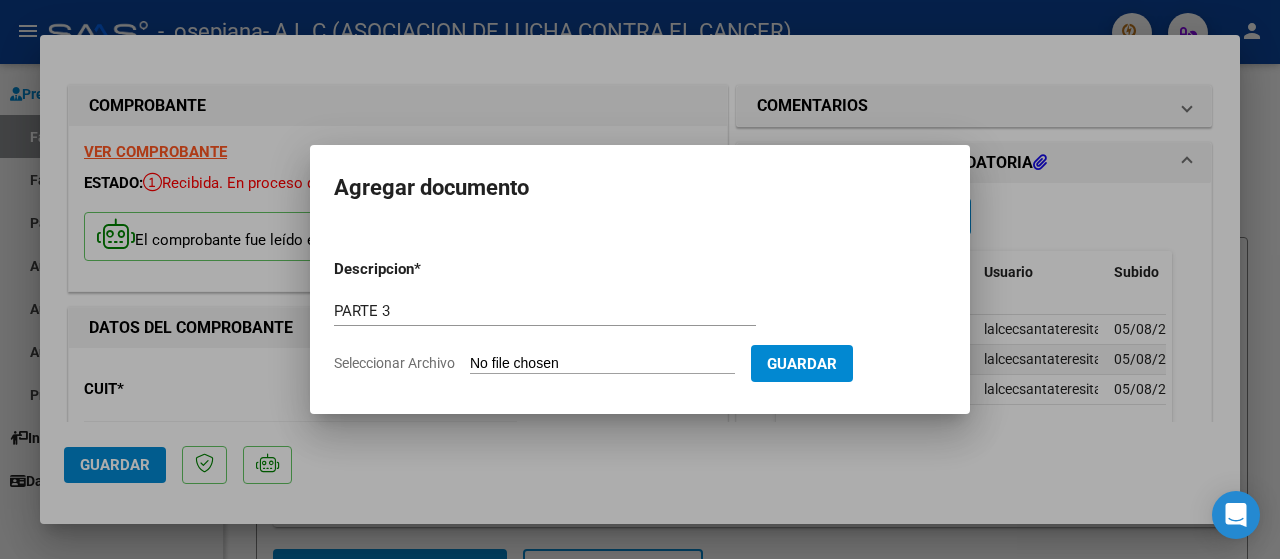 click on "Seleccionar Archivo" at bounding box center (602, 364) 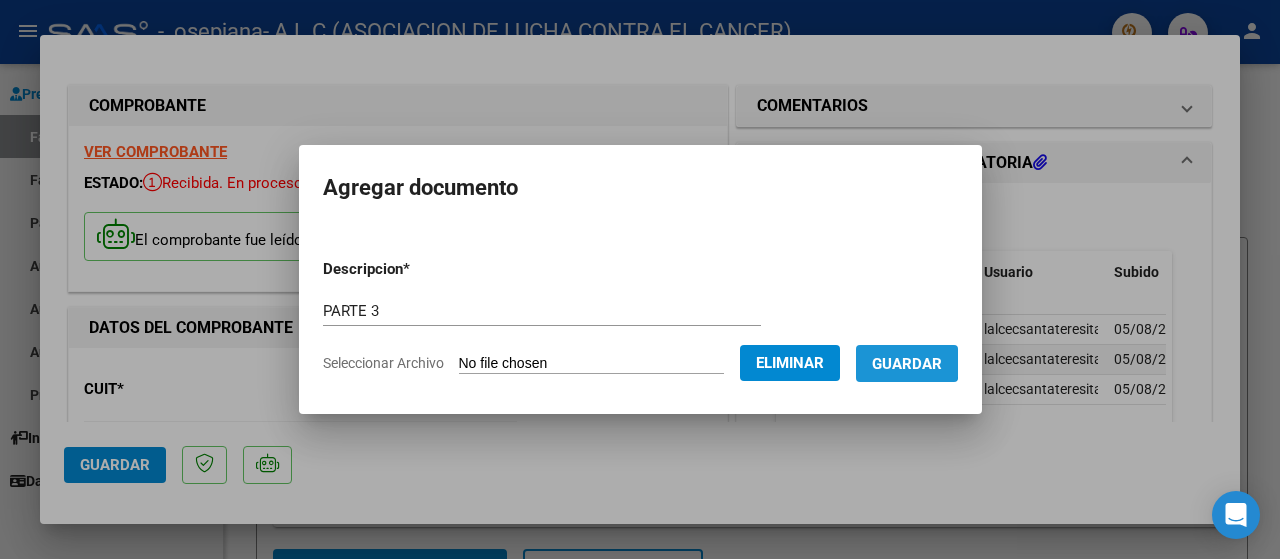 click on "Guardar" at bounding box center (907, 364) 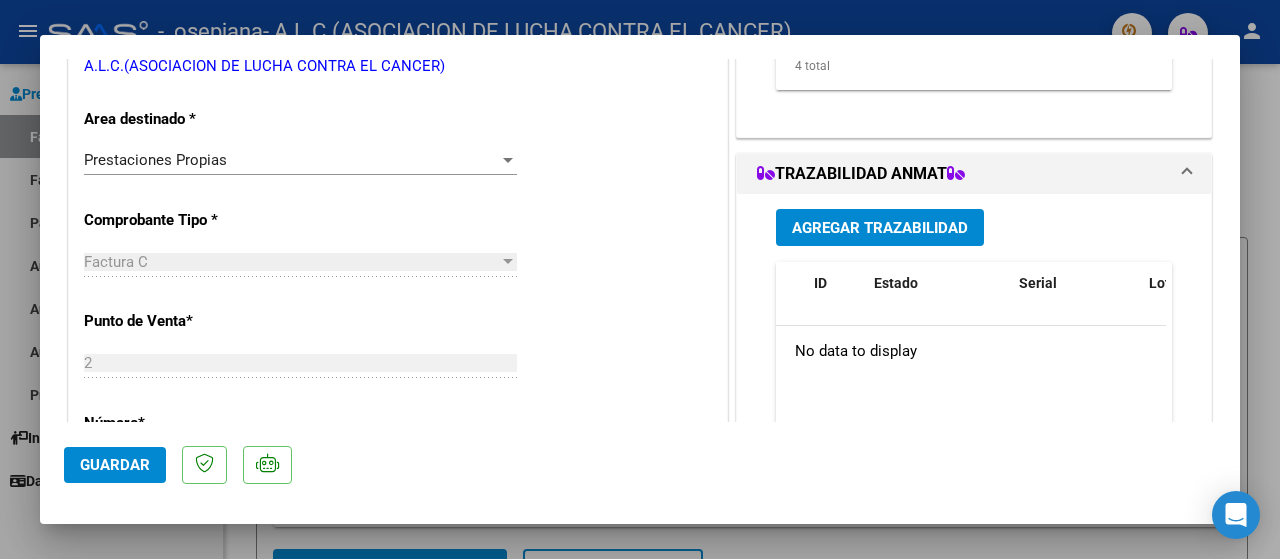 scroll, scrollTop: 500, scrollLeft: 0, axis: vertical 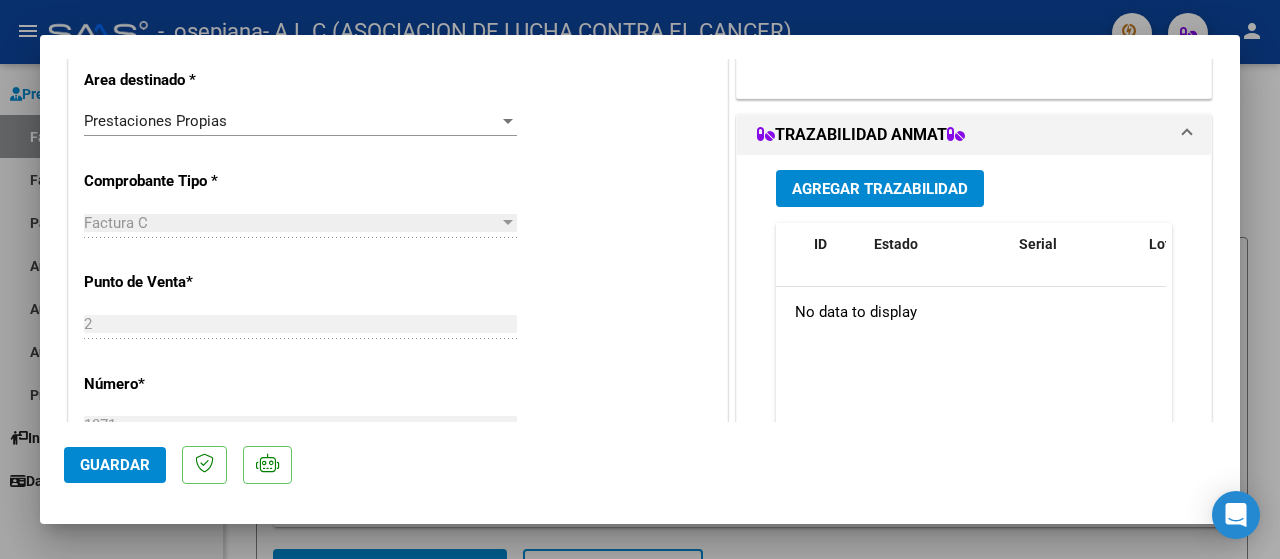 click on "Guardar" 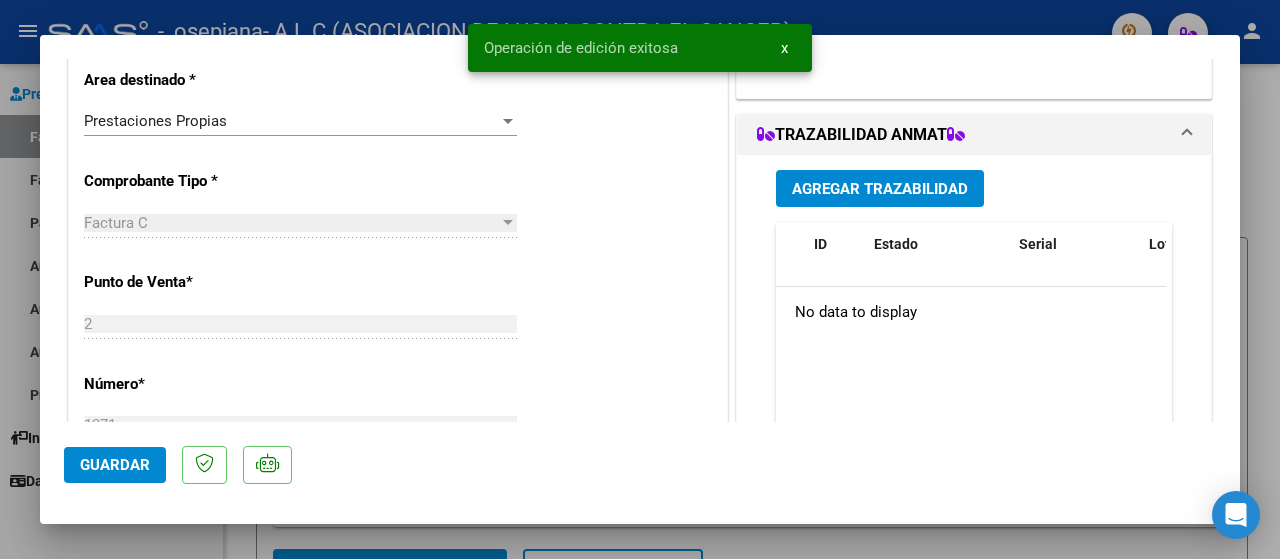 click on "Pretacion Tipo * Factura C Seleccionar Tipo Punto de Venta  *   [NUMBER] Ingresar el Nro.  Número  *   [NUMBER] Ingresar el Nro.  Monto  *   $ [PRICE] Ingresar el monto  Fecha del Cpbt.  *   [DATE] Ingresar la fecha  CAE / CAEA (no ingrese CAI)    [NUMBER] Ingresar el CAE o CAEA (no ingrese CAI)  Fecha de Vencimiento    Ingresar la fecha  Ref. Externa    Ingresar la ref.  N° Liquidación    Ingresar el N° Liquidación  COMENTARIOS Comentarios del Prestador / Gerenciador:   DOCUMENTACIÓN RESPALDATORIA  Agregar Documento ID Documento Usuario Subido Acción [NUMBER]  Detalle   lalcecsantateresita@[EMAIL] - LALCEC SANTA TERESITA .   [DATE]  [NUMBER]  Parte 1  ID" at bounding box center [640, 240] 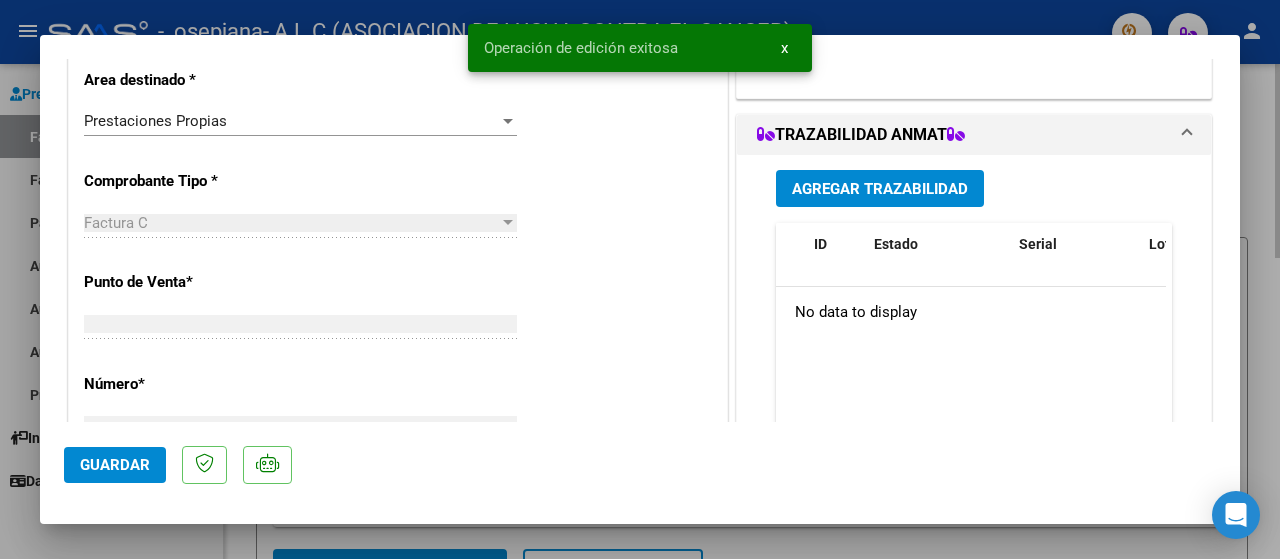 scroll, scrollTop: 440, scrollLeft: 0, axis: vertical 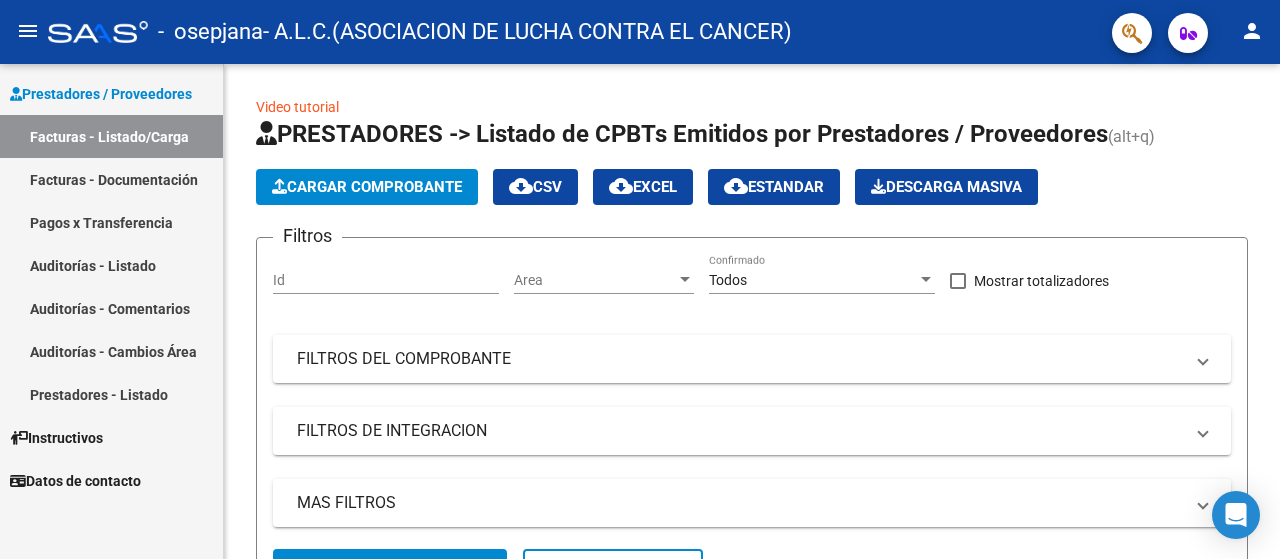click on "Facturas - Listado/Carga" at bounding box center [111, 136] 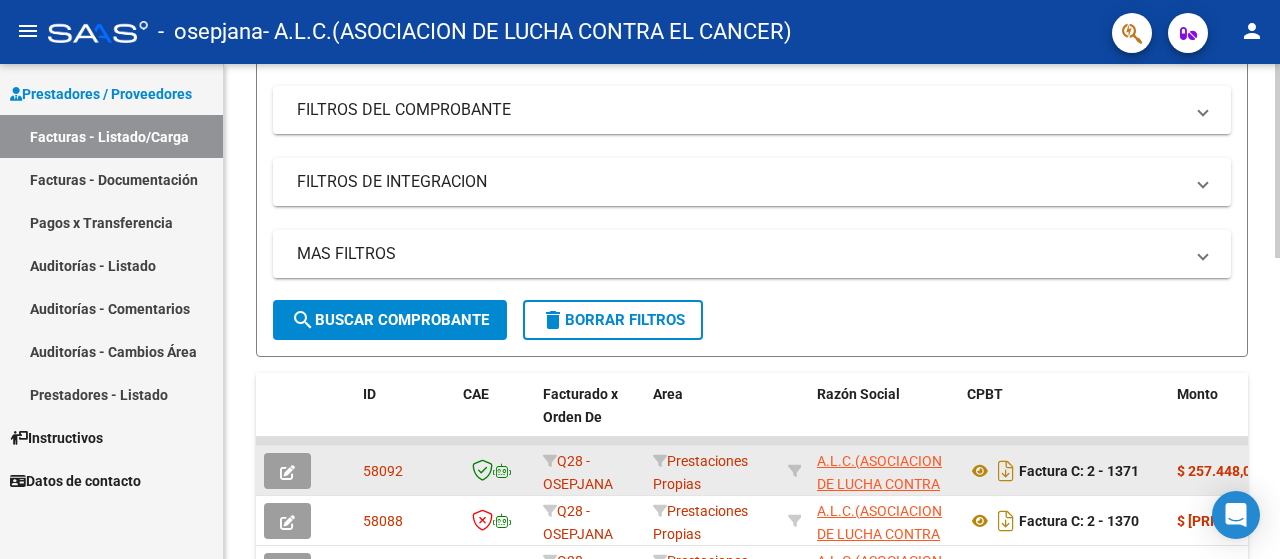 scroll, scrollTop: 300, scrollLeft: 0, axis: vertical 